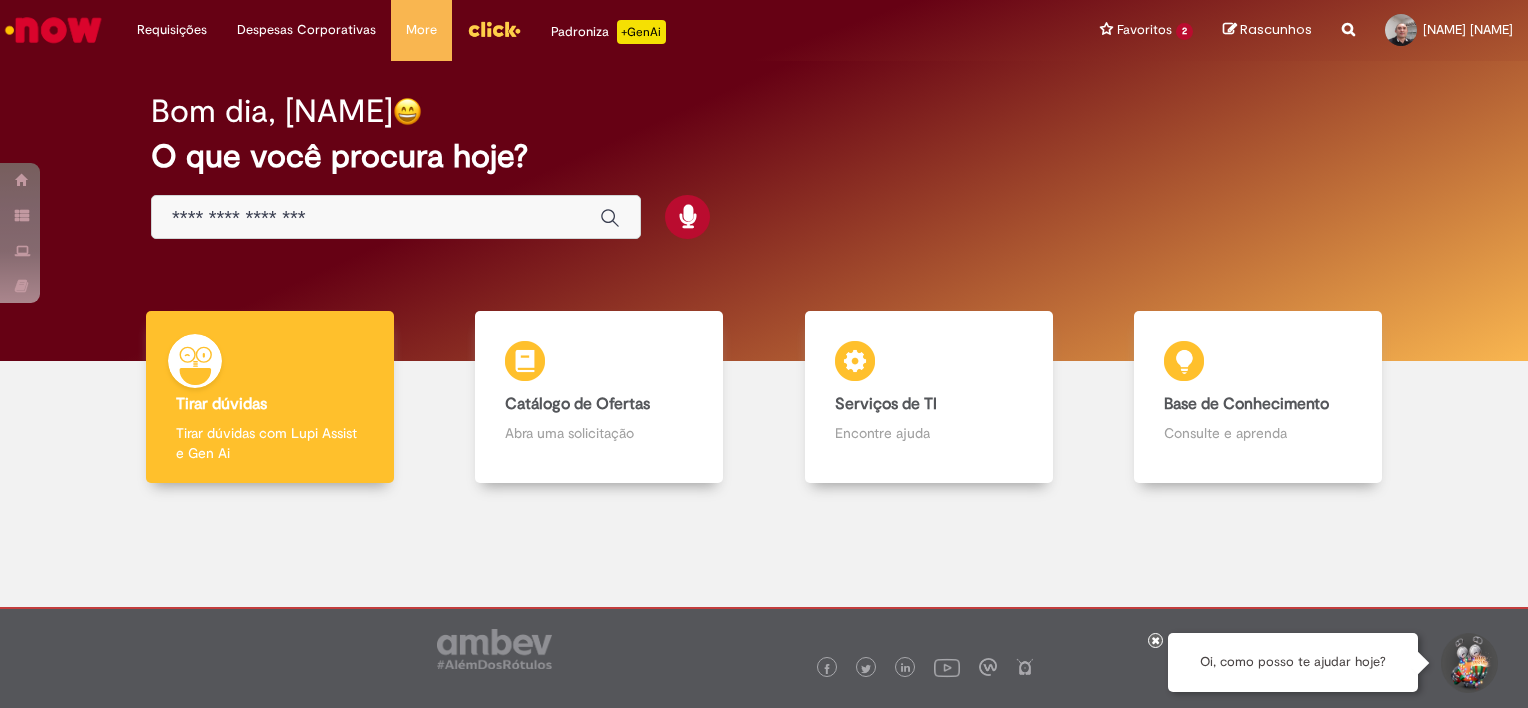 scroll, scrollTop: 0, scrollLeft: 0, axis: both 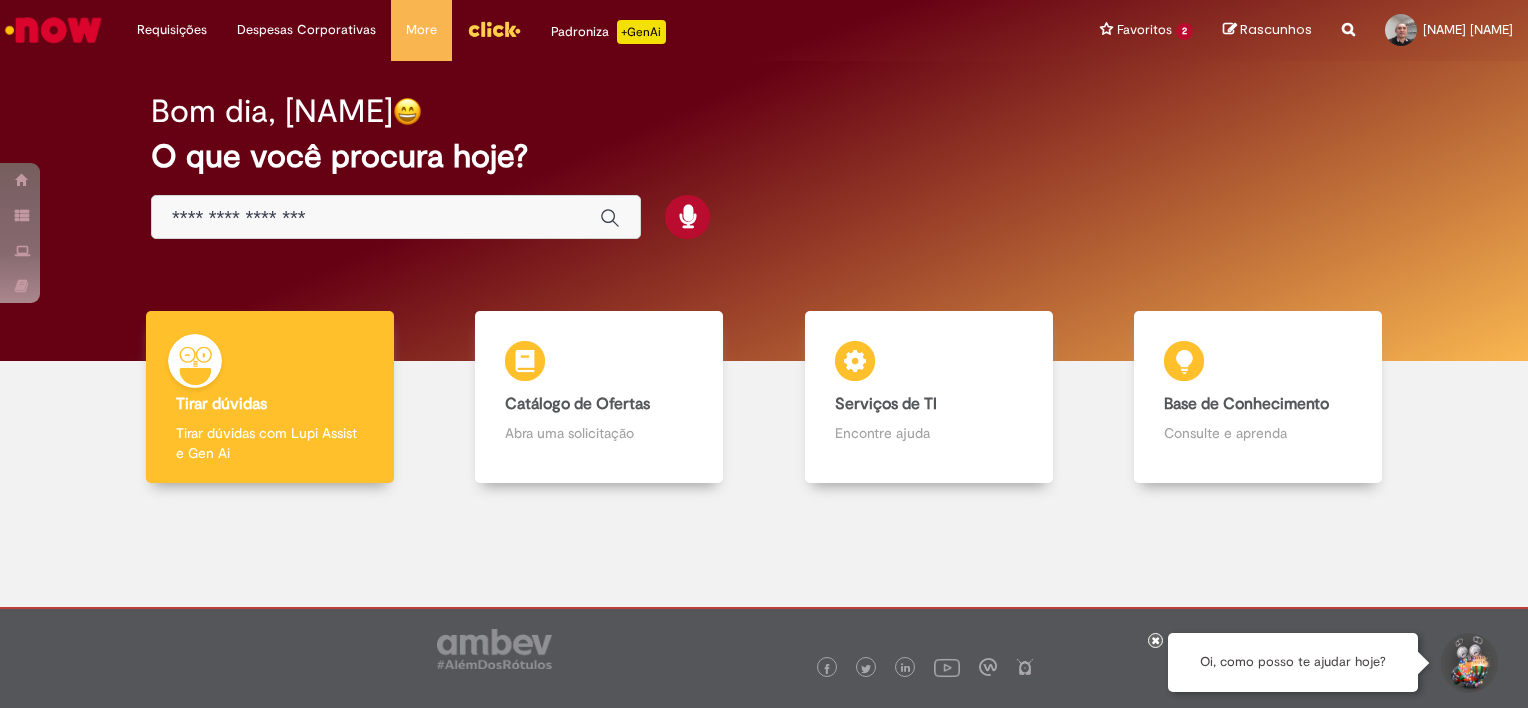 click at bounding box center [376, 218] 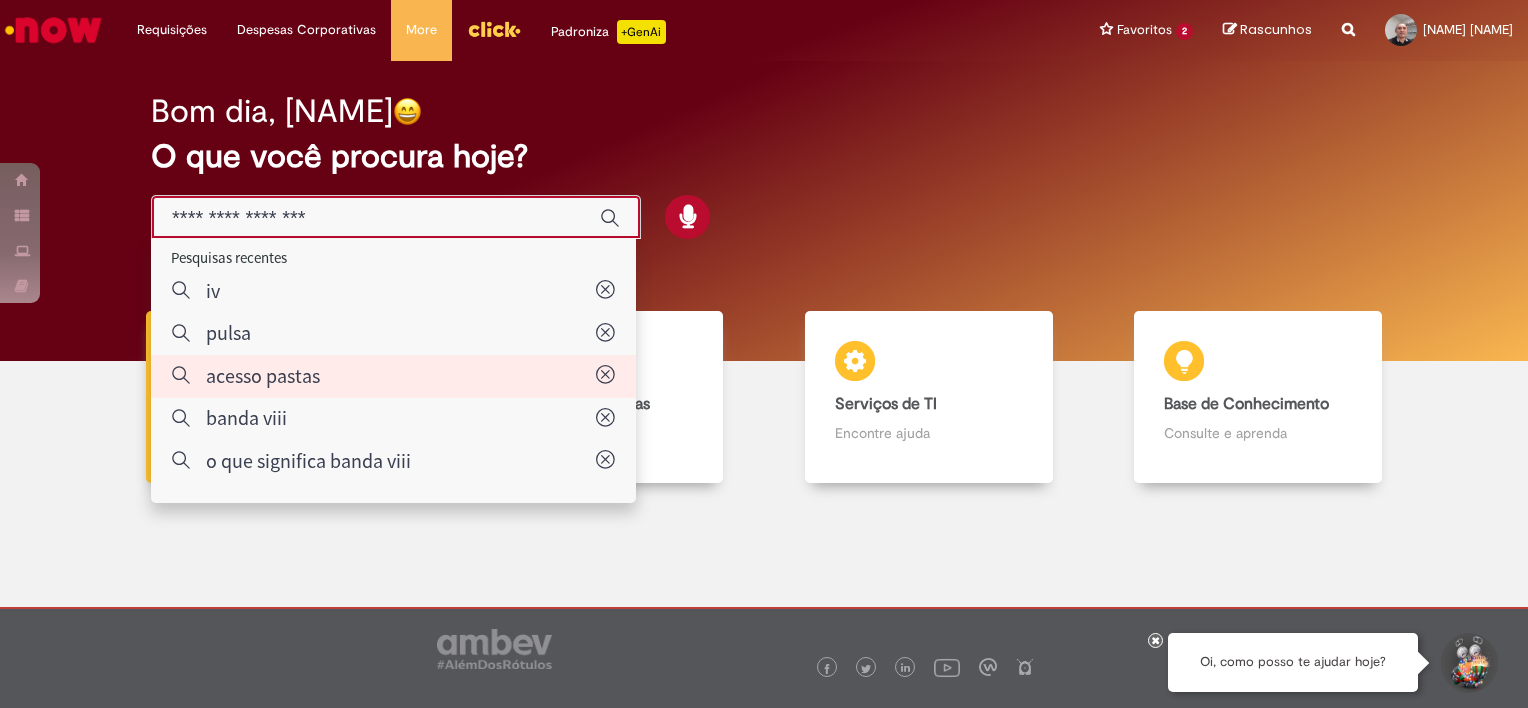 type on "**********" 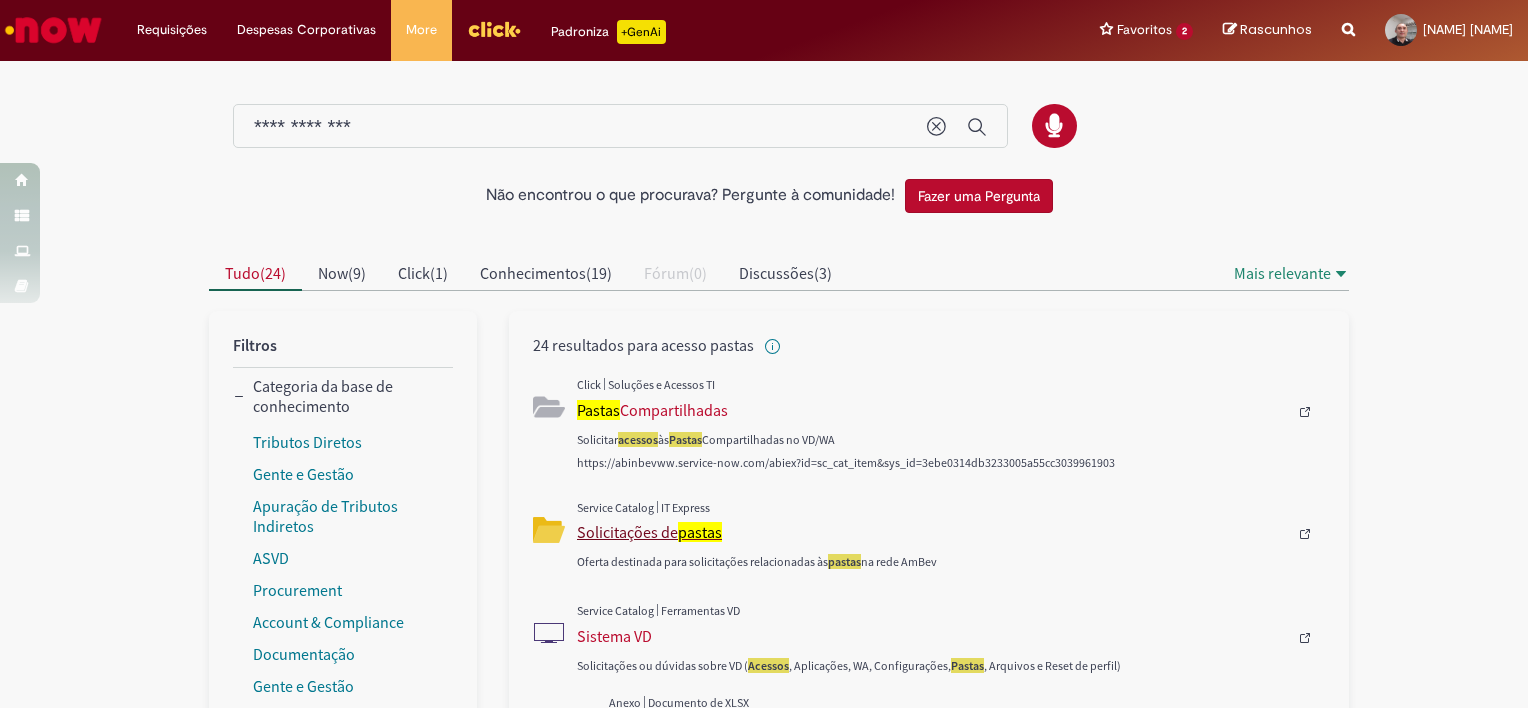 click on "pastas" at bounding box center [700, 532] 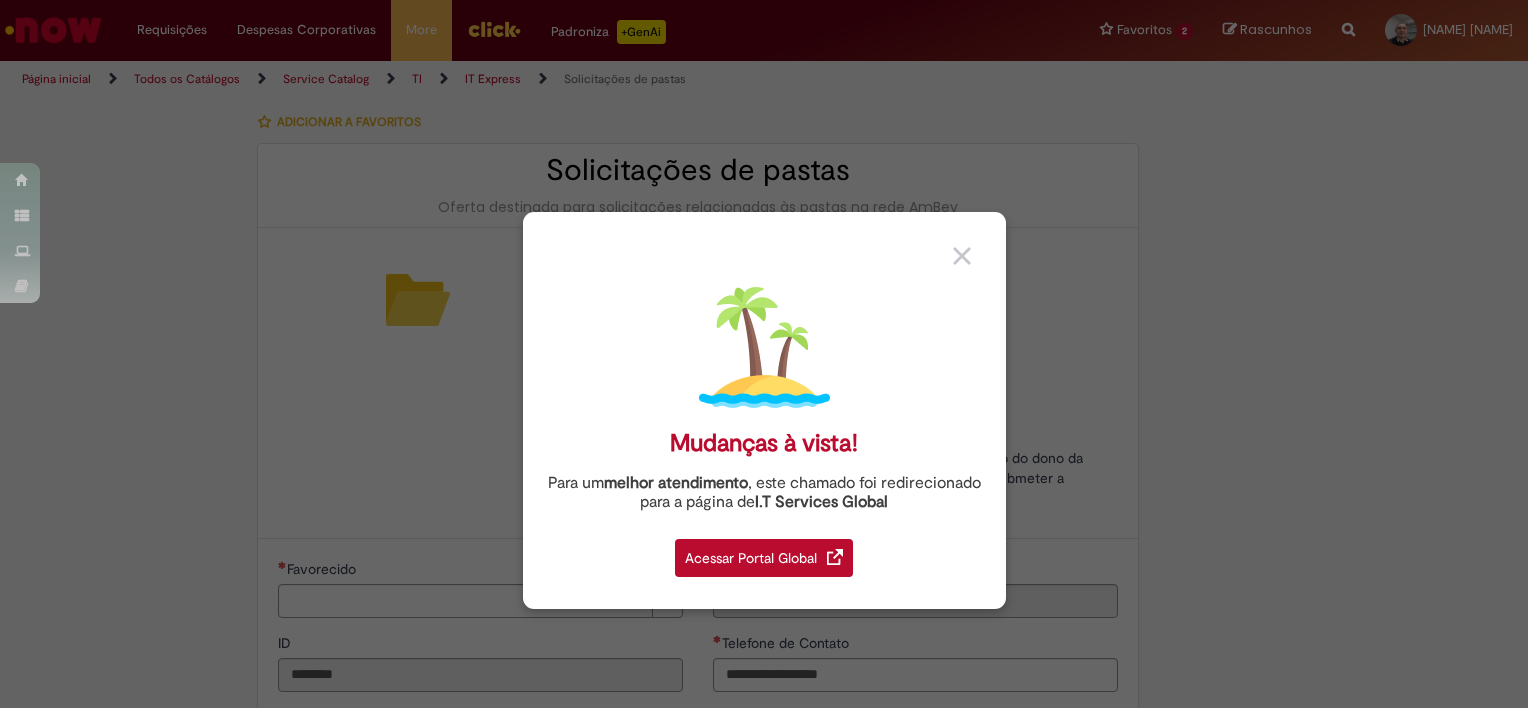type on "**********" 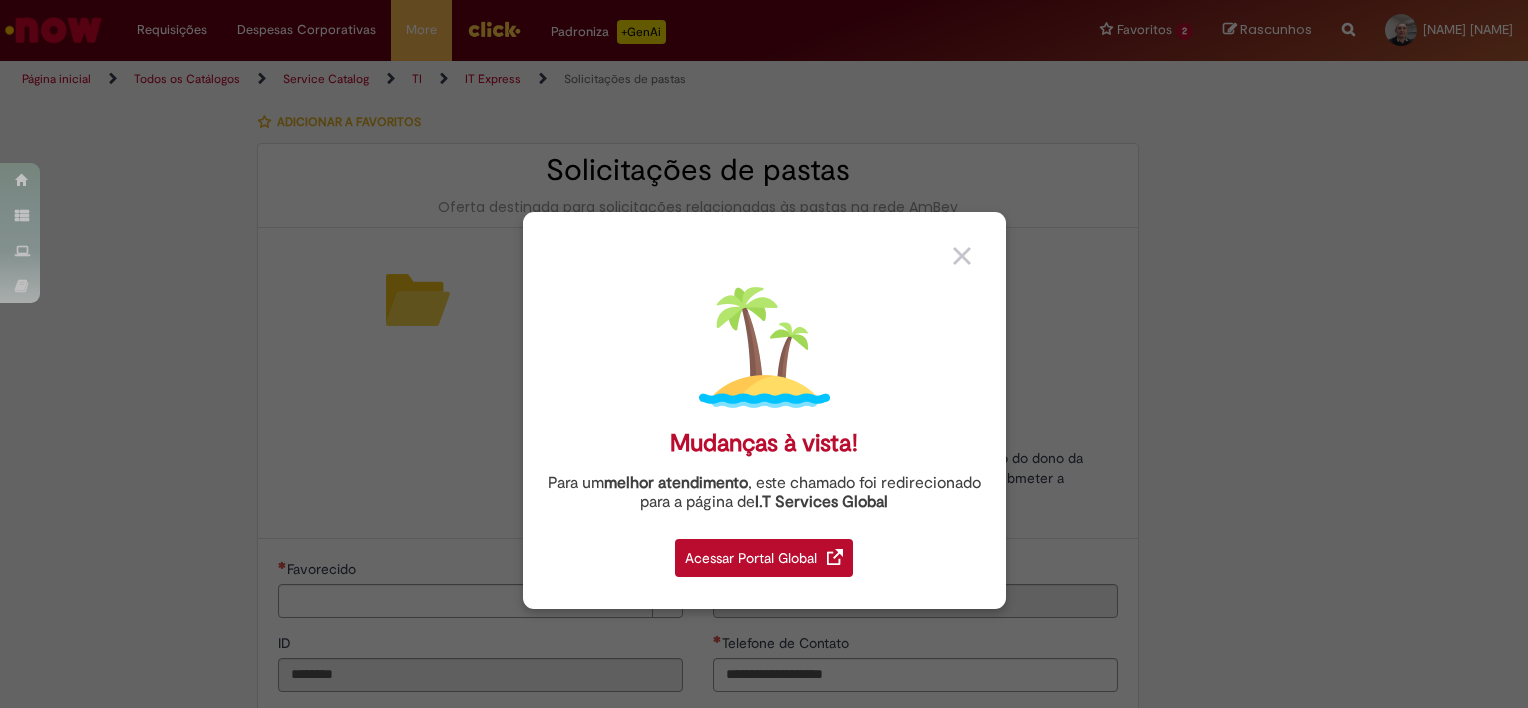 type on "**********" 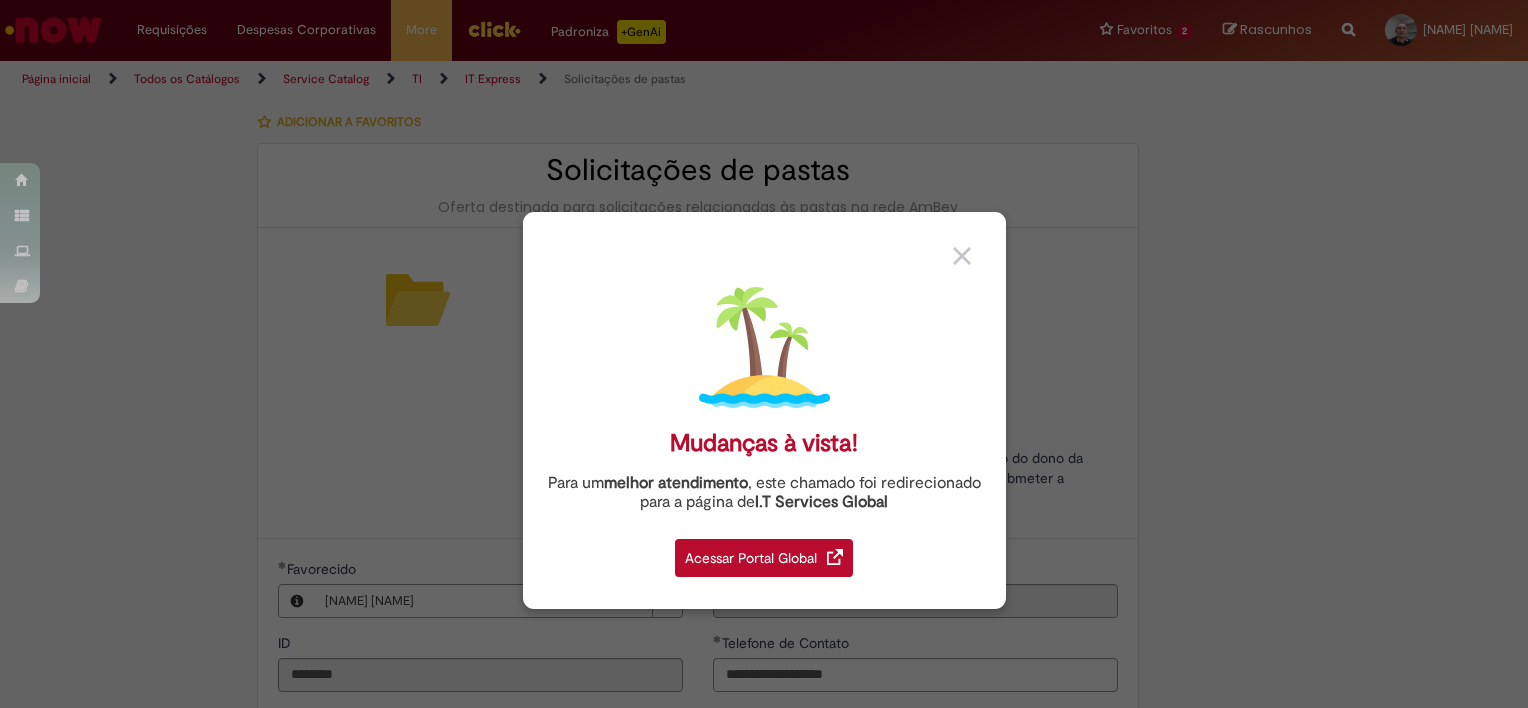 click at bounding box center (962, 256) 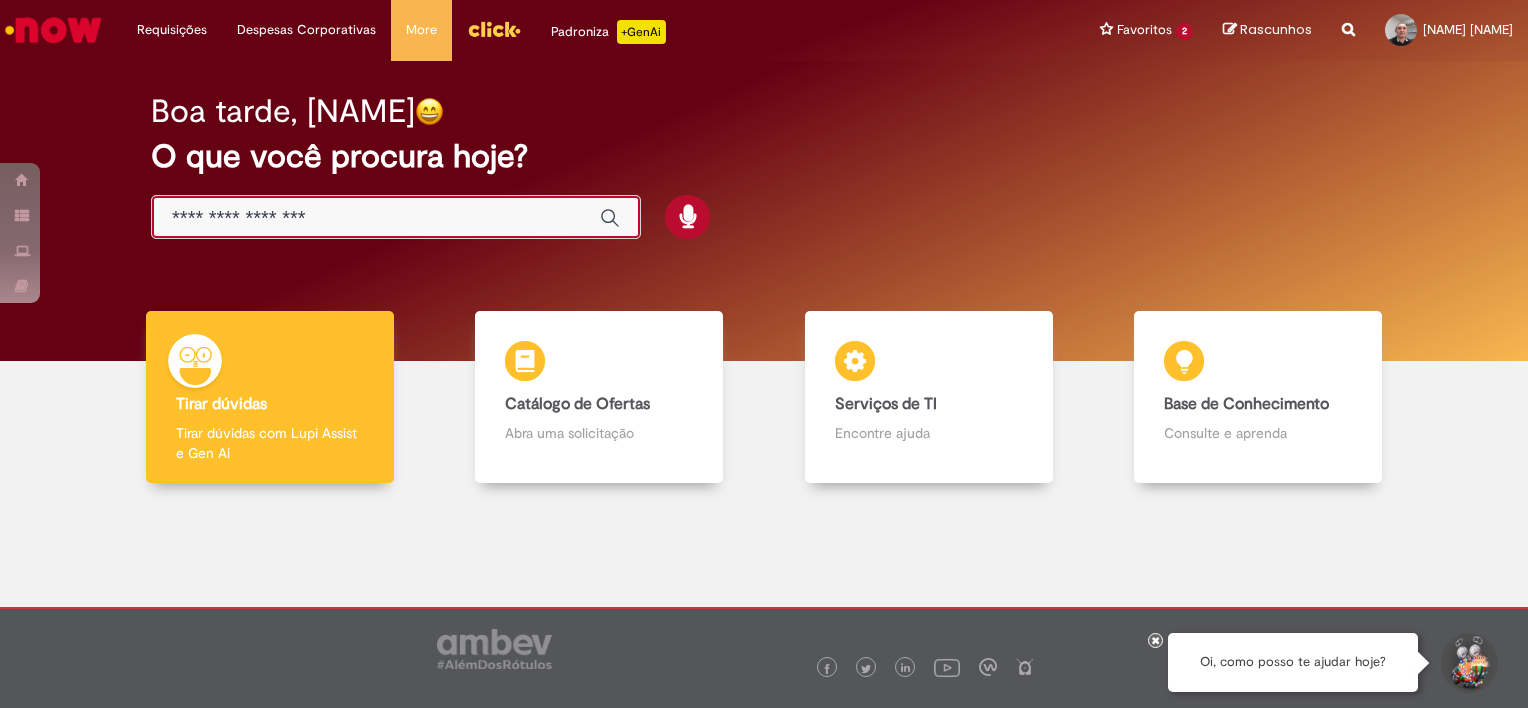 click at bounding box center (376, 218) 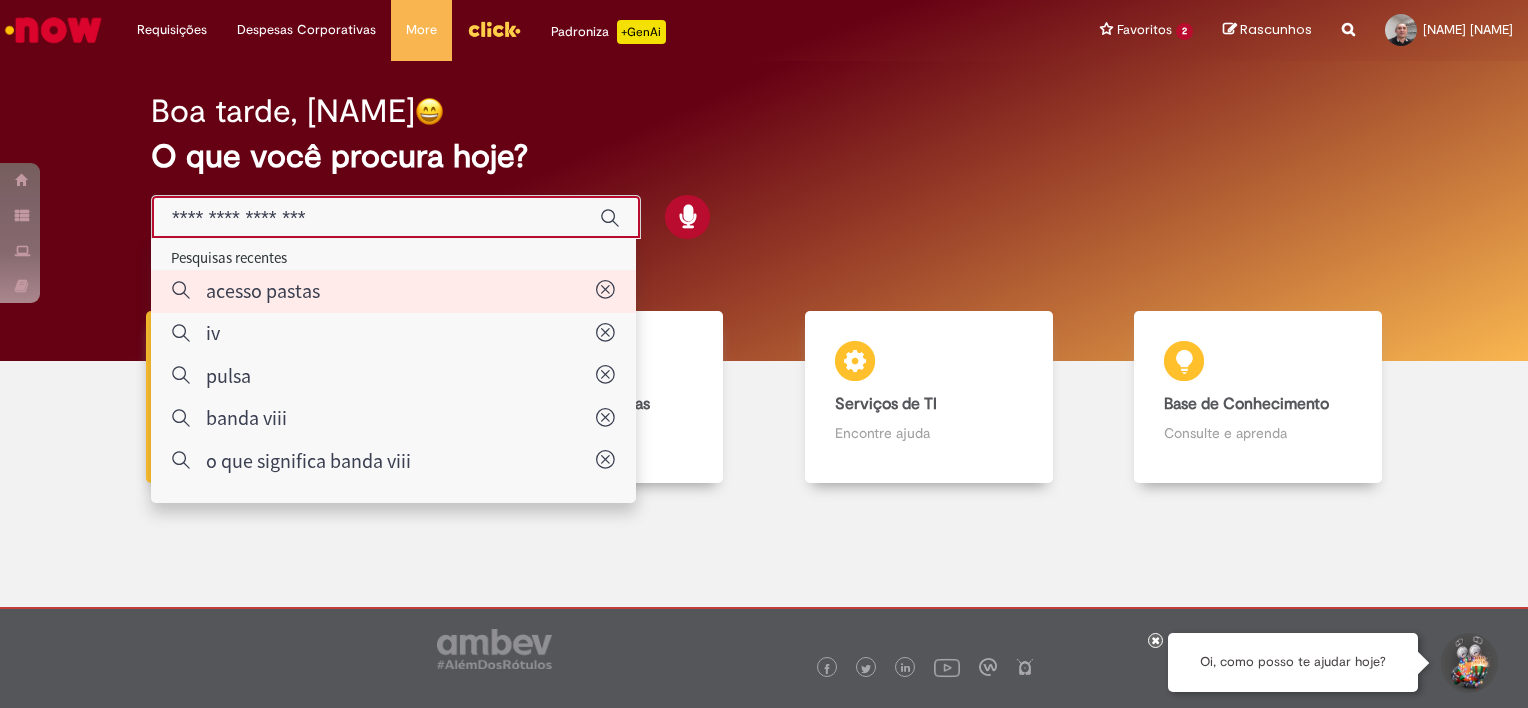type on "**********" 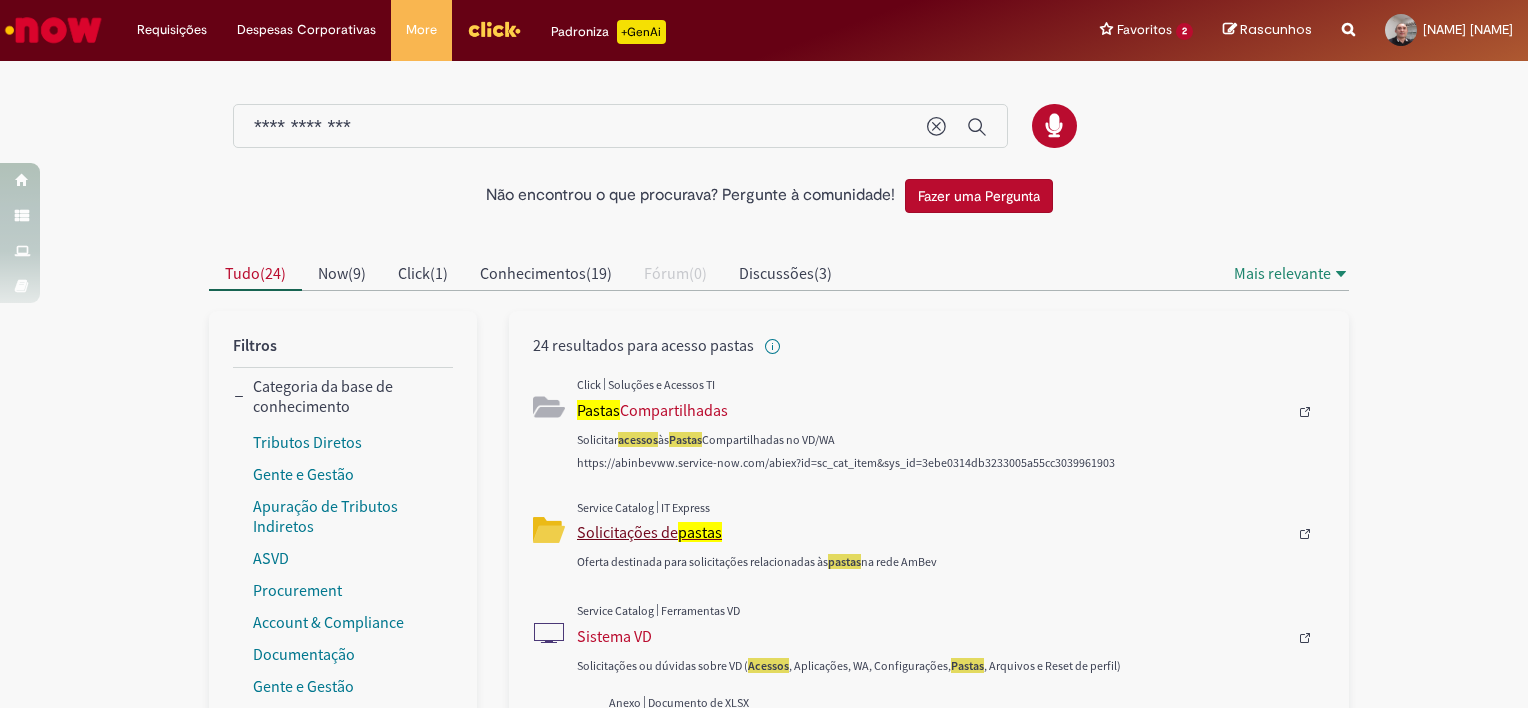 click on "Solicitações de  pastas" at bounding box center (932, 532) 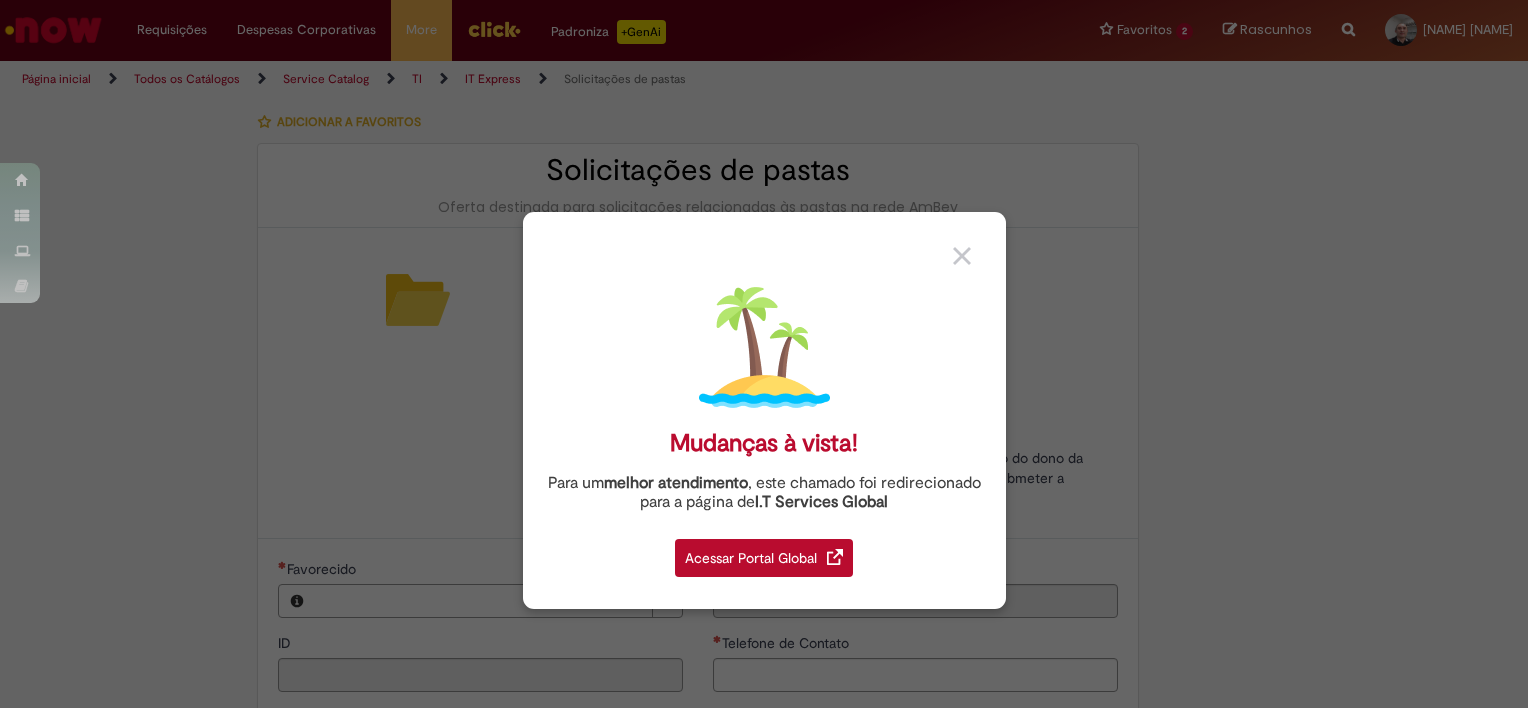 type on "********" 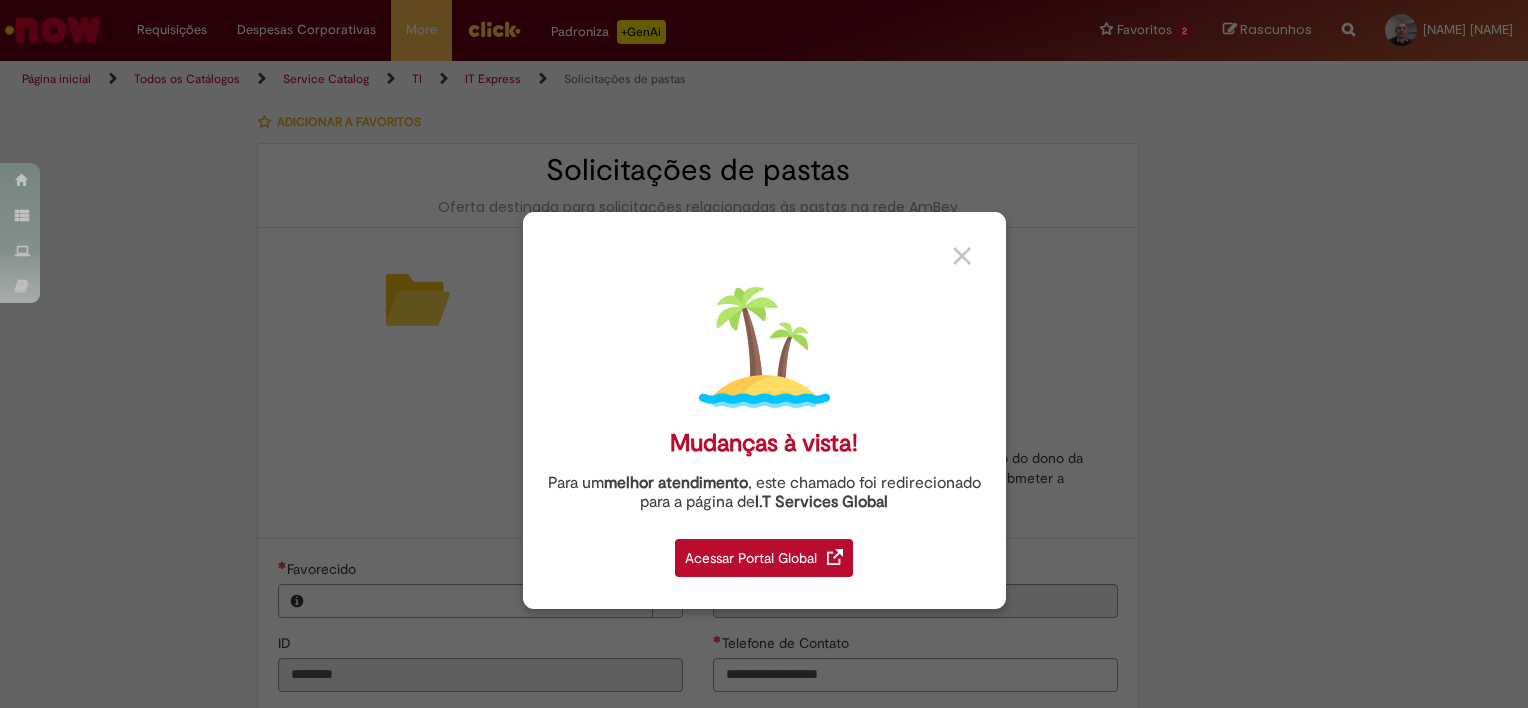 type on "**********" 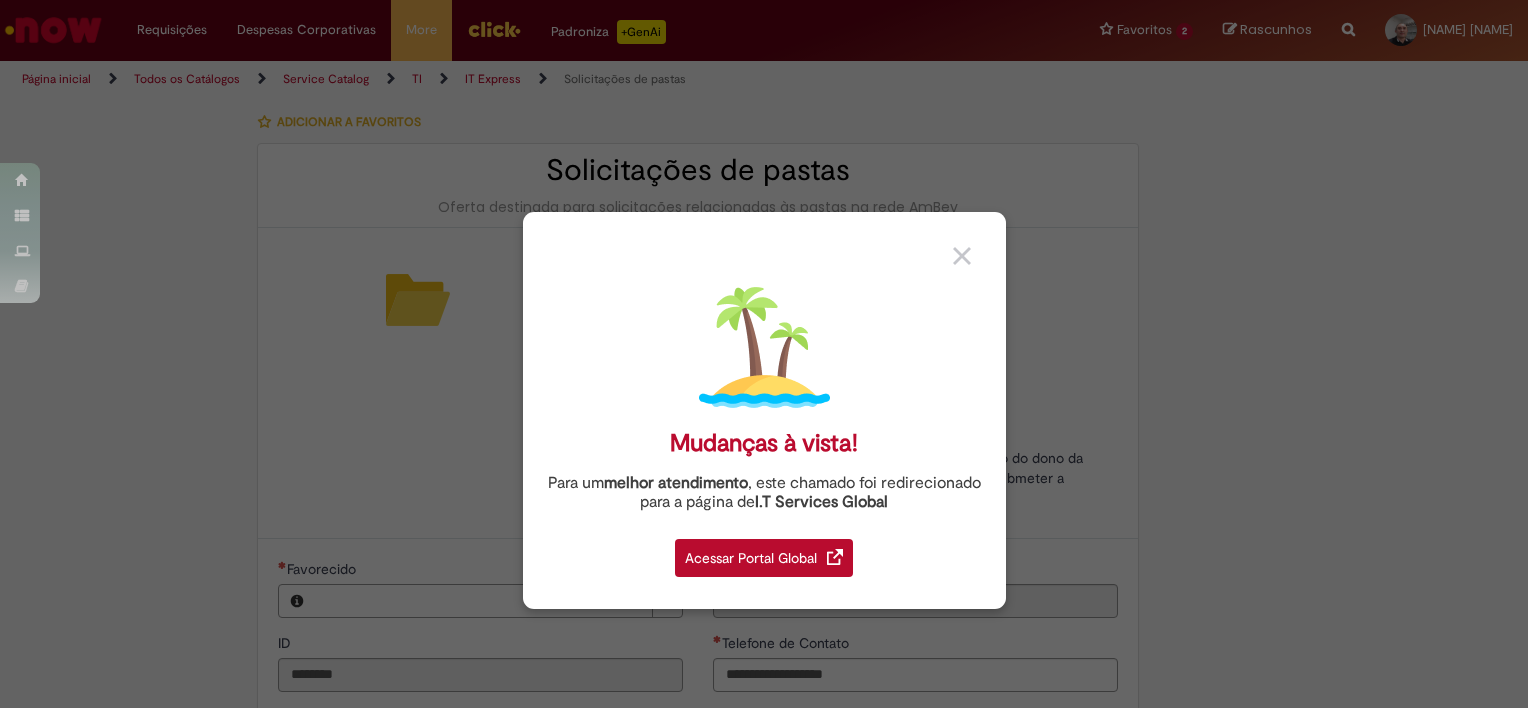 type on "**********" 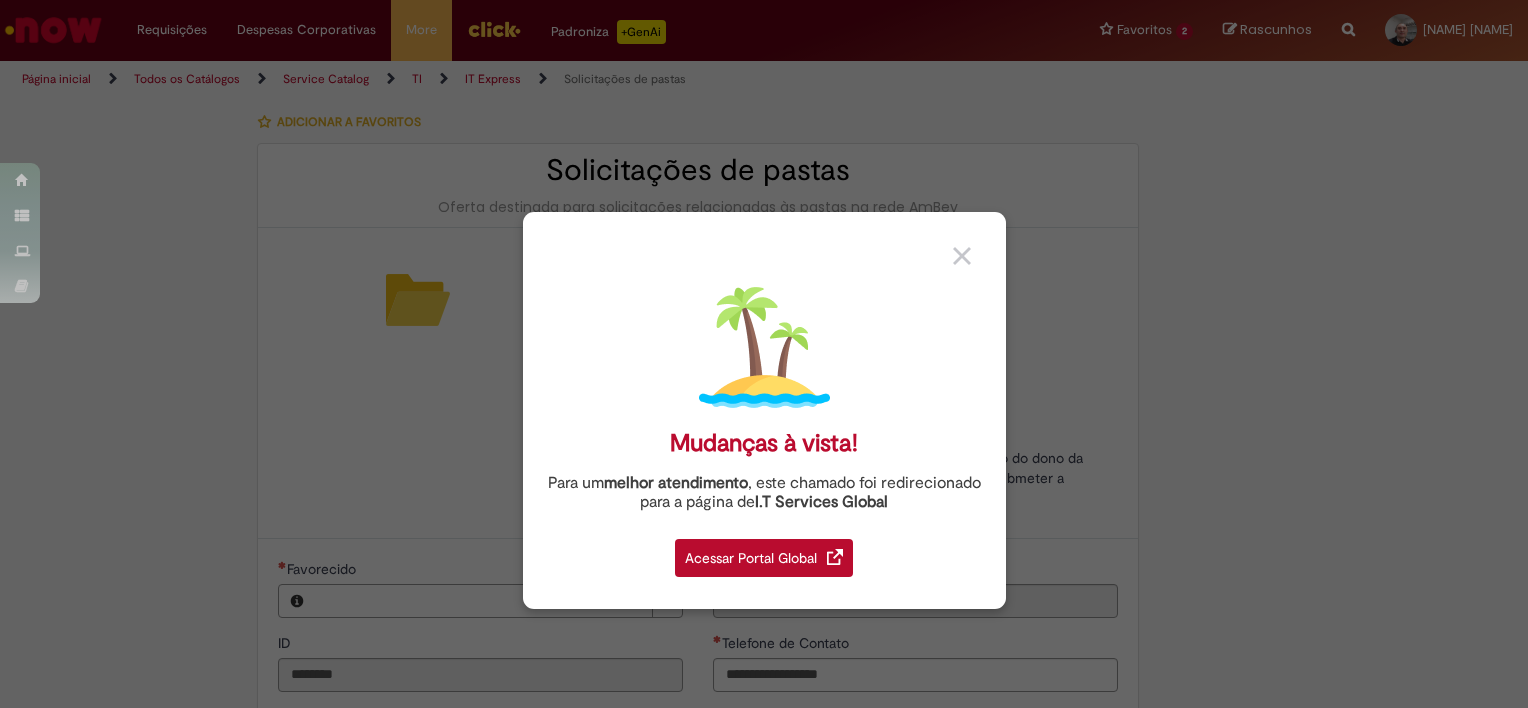 type on "**********" 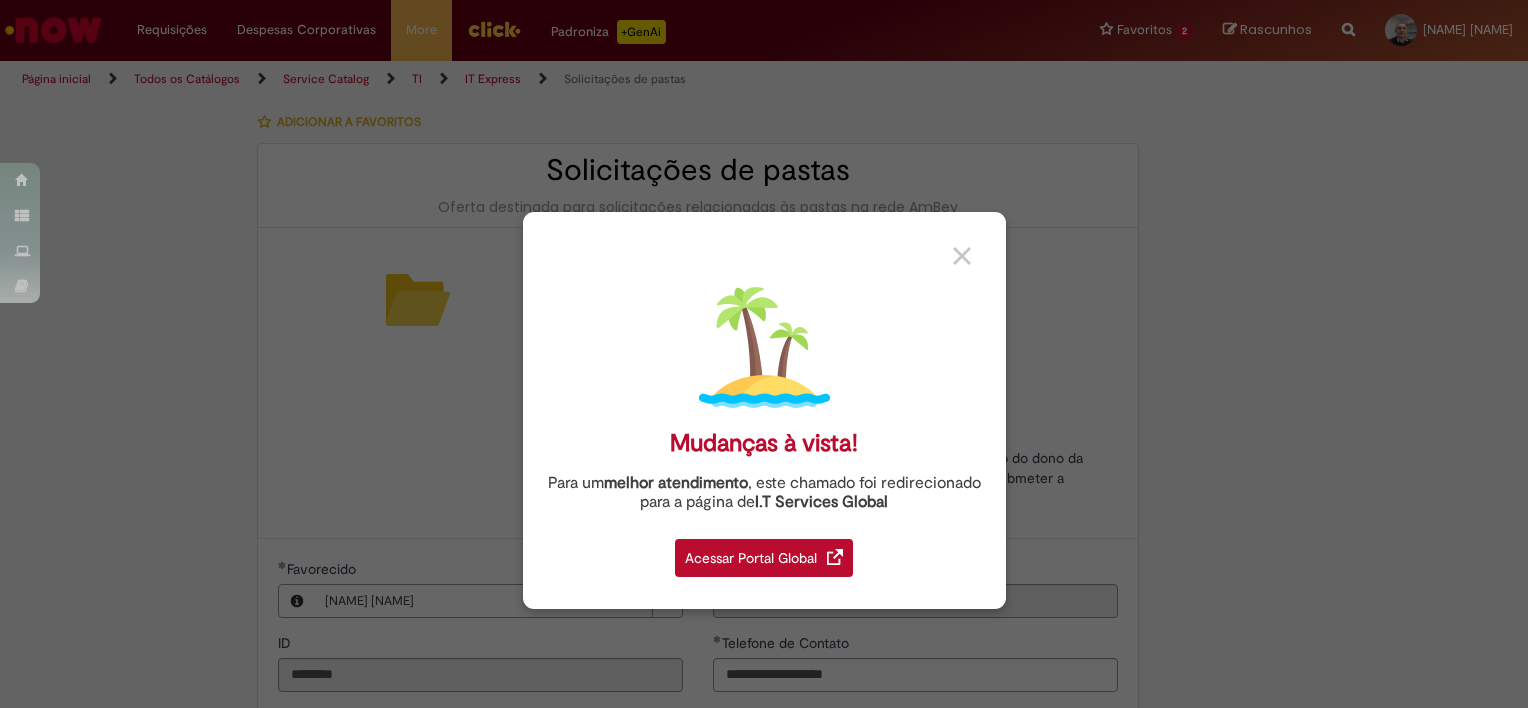 click at bounding box center (962, 256) 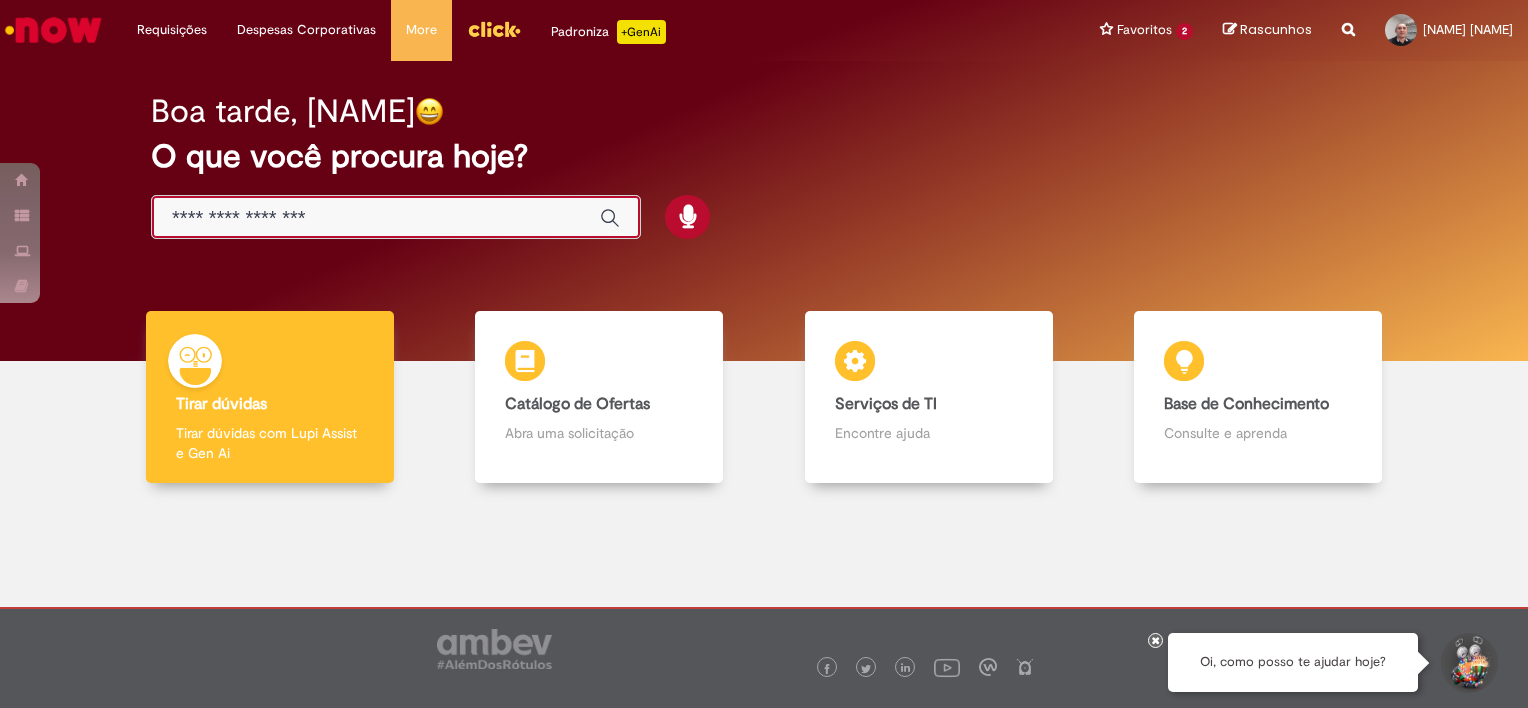 click at bounding box center [376, 218] 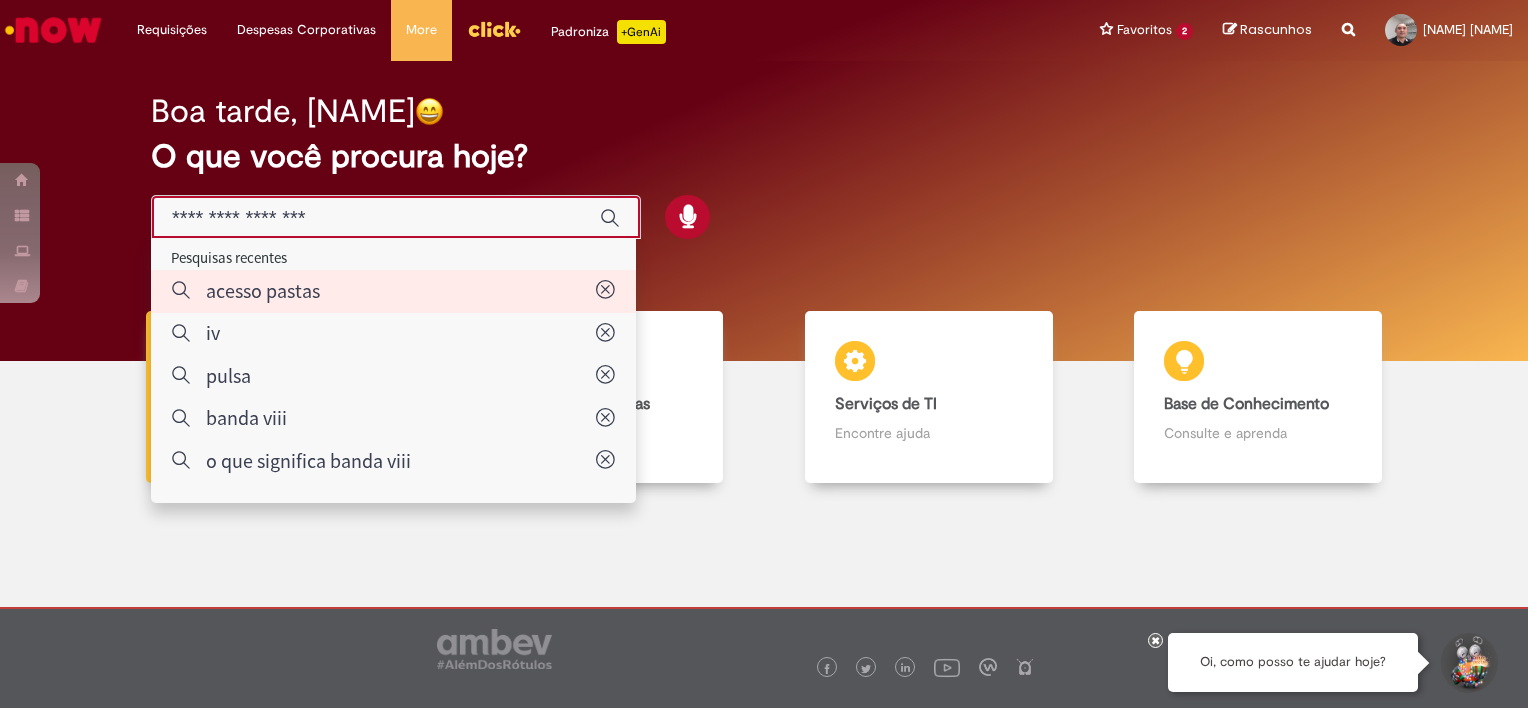 type on "**********" 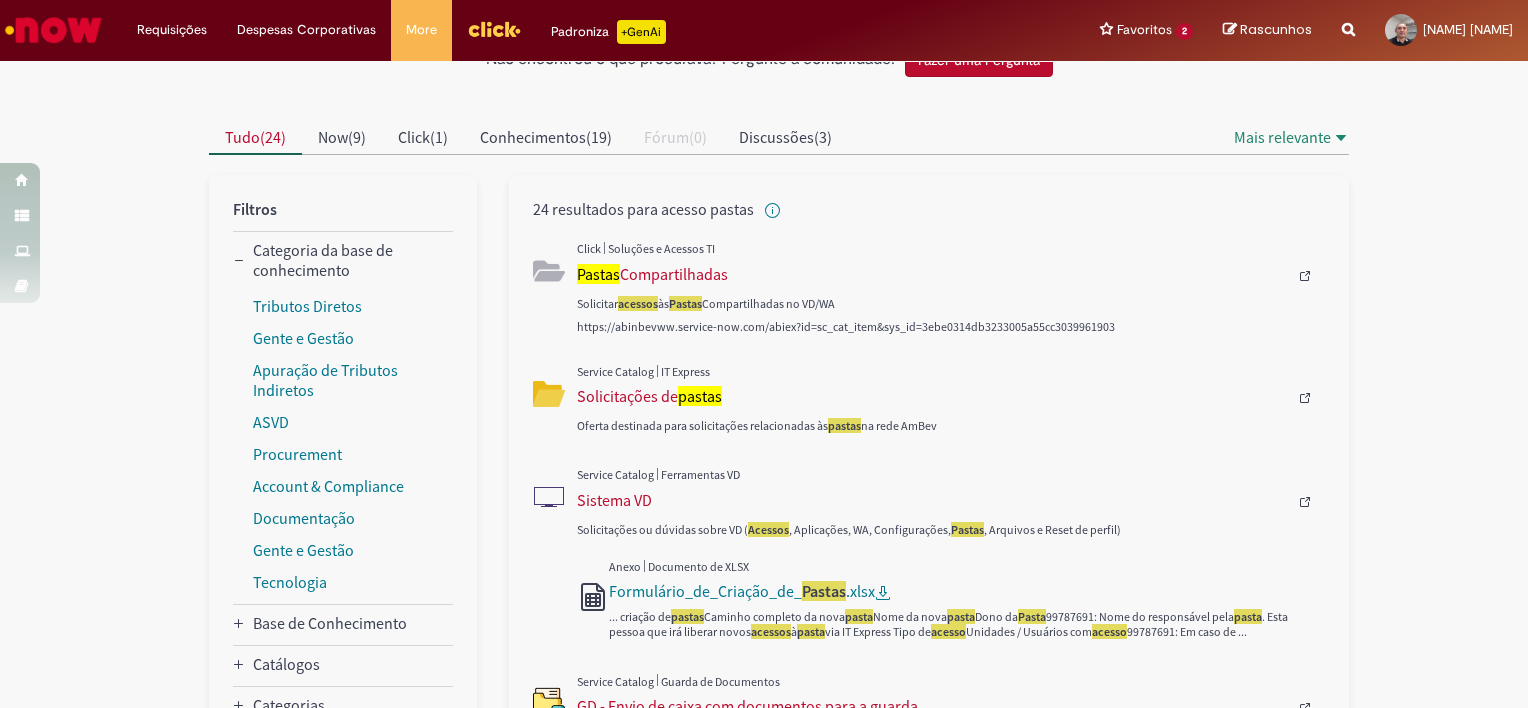 scroll, scrollTop: 154, scrollLeft: 0, axis: vertical 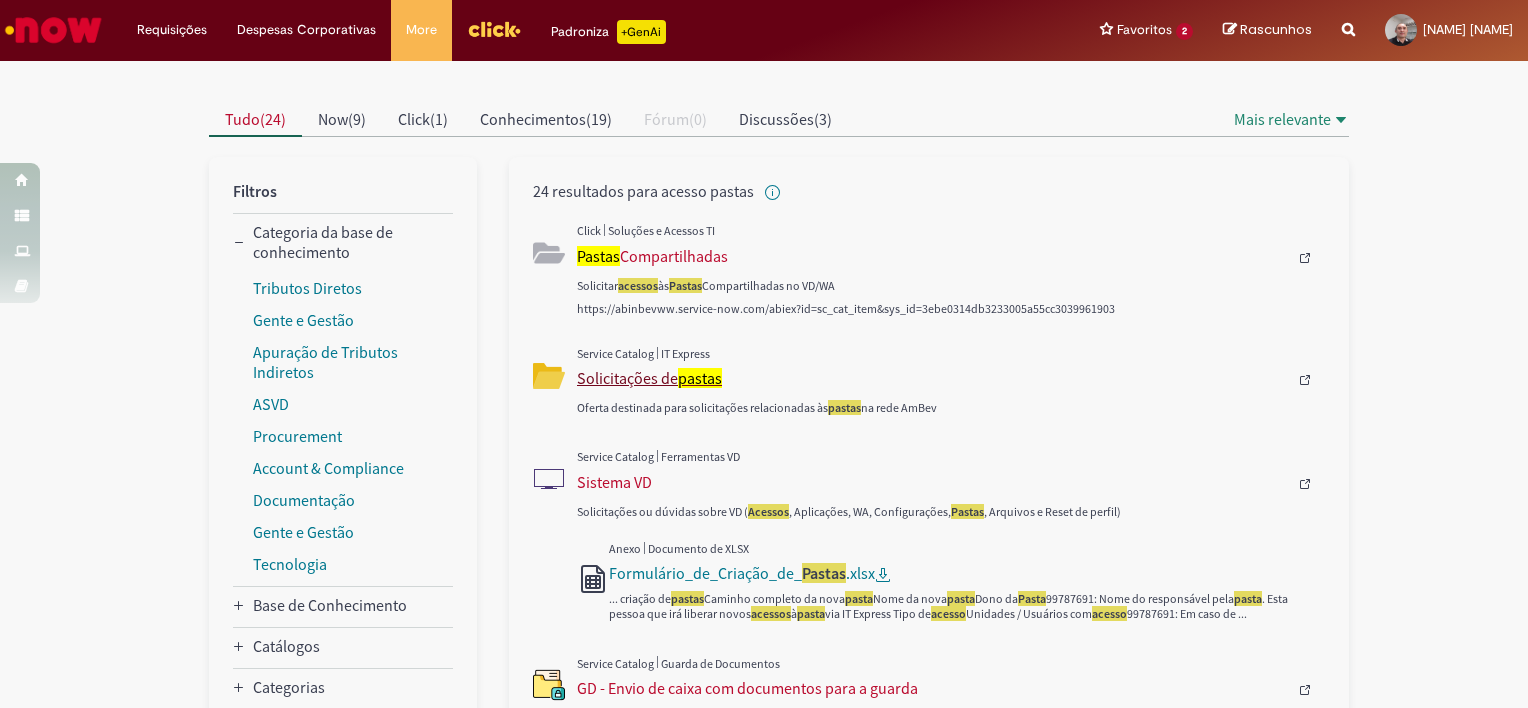 click on "Solicitações de  pastas" at bounding box center [932, 378] 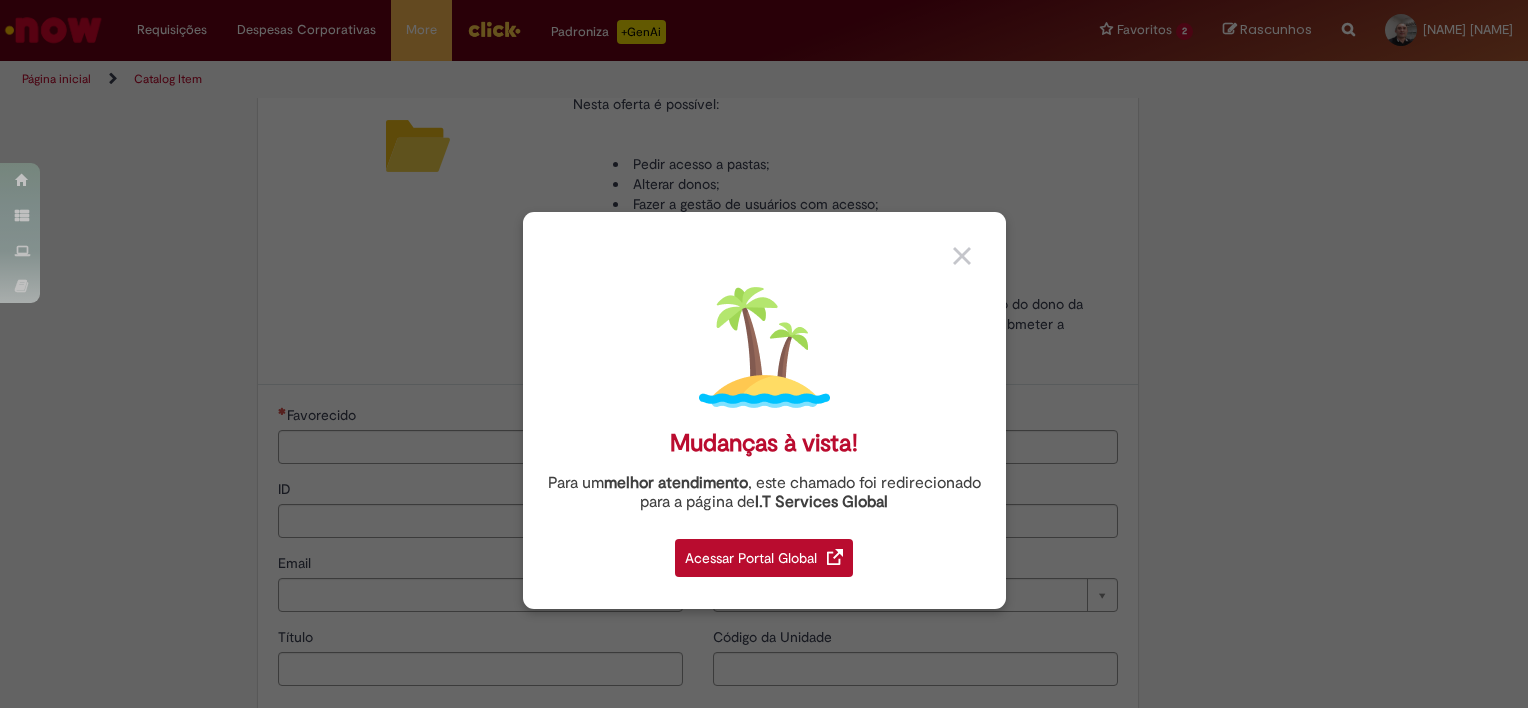 type on "********" 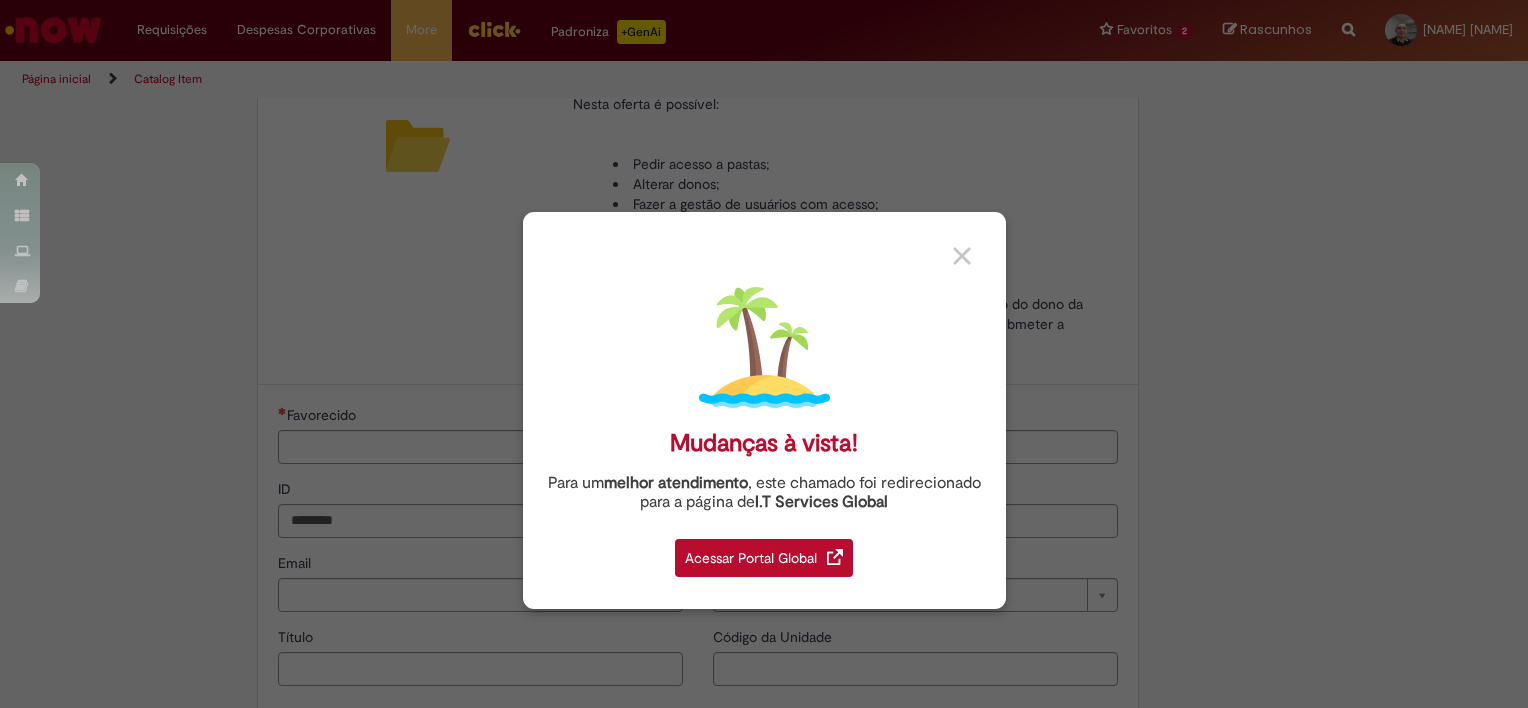 type on "**********" 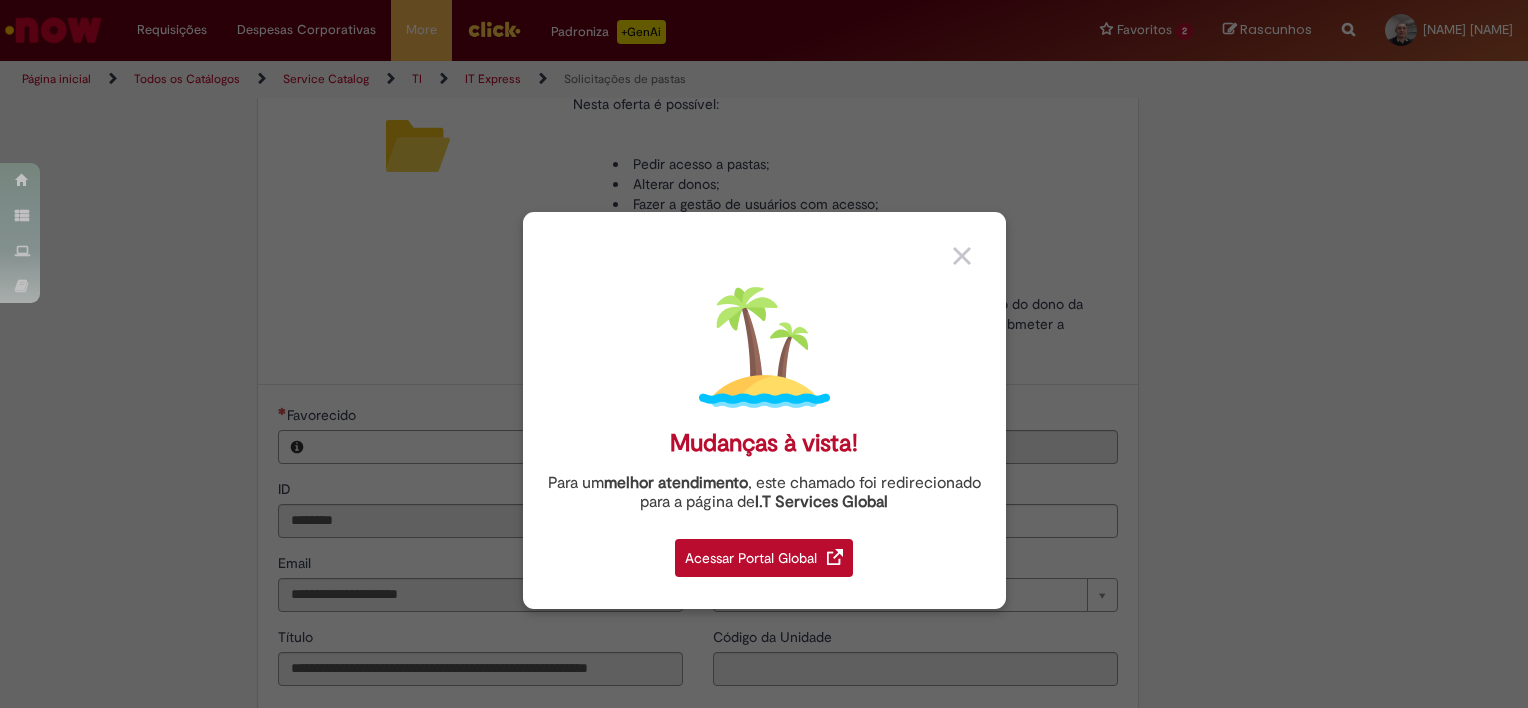 scroll, scrollTop: 0, scrollLeft: 0, axis: both 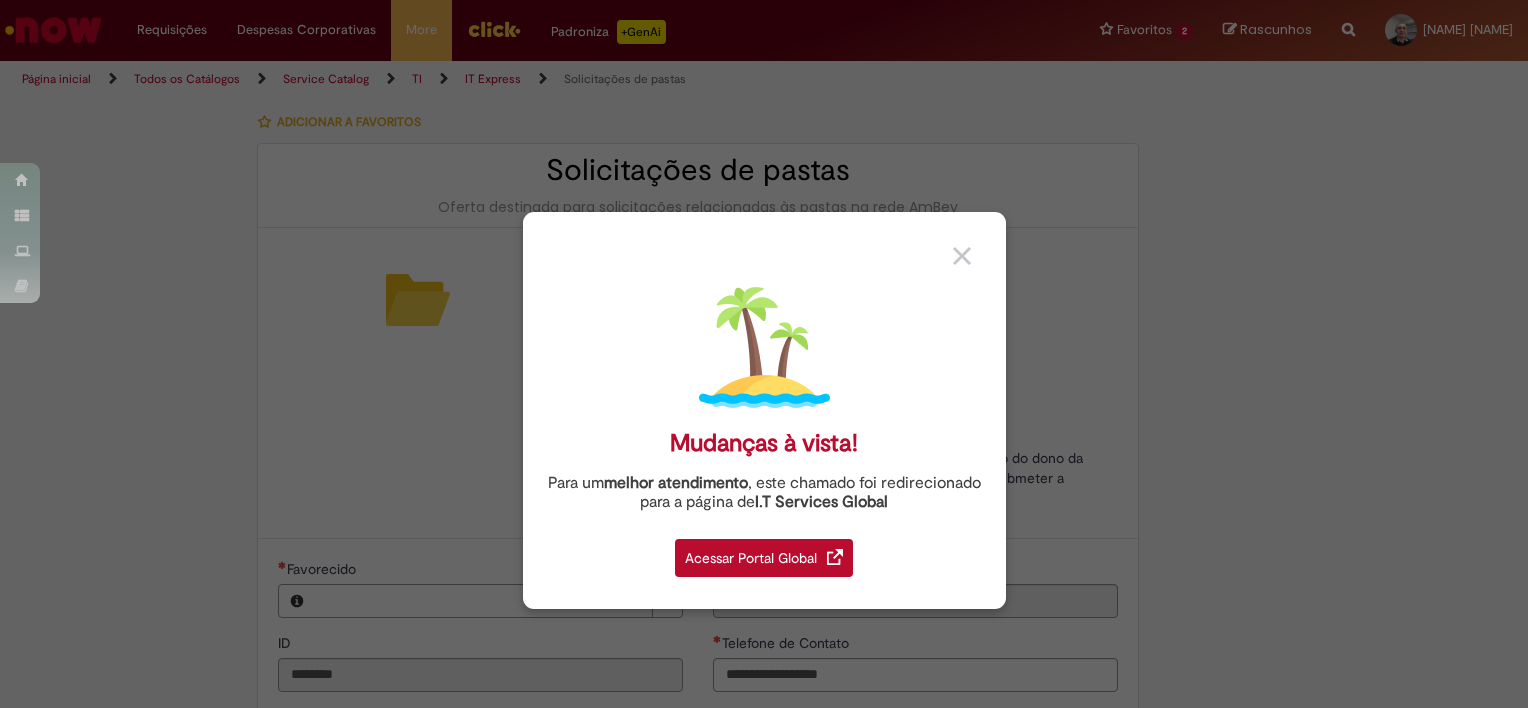 type on "**********" 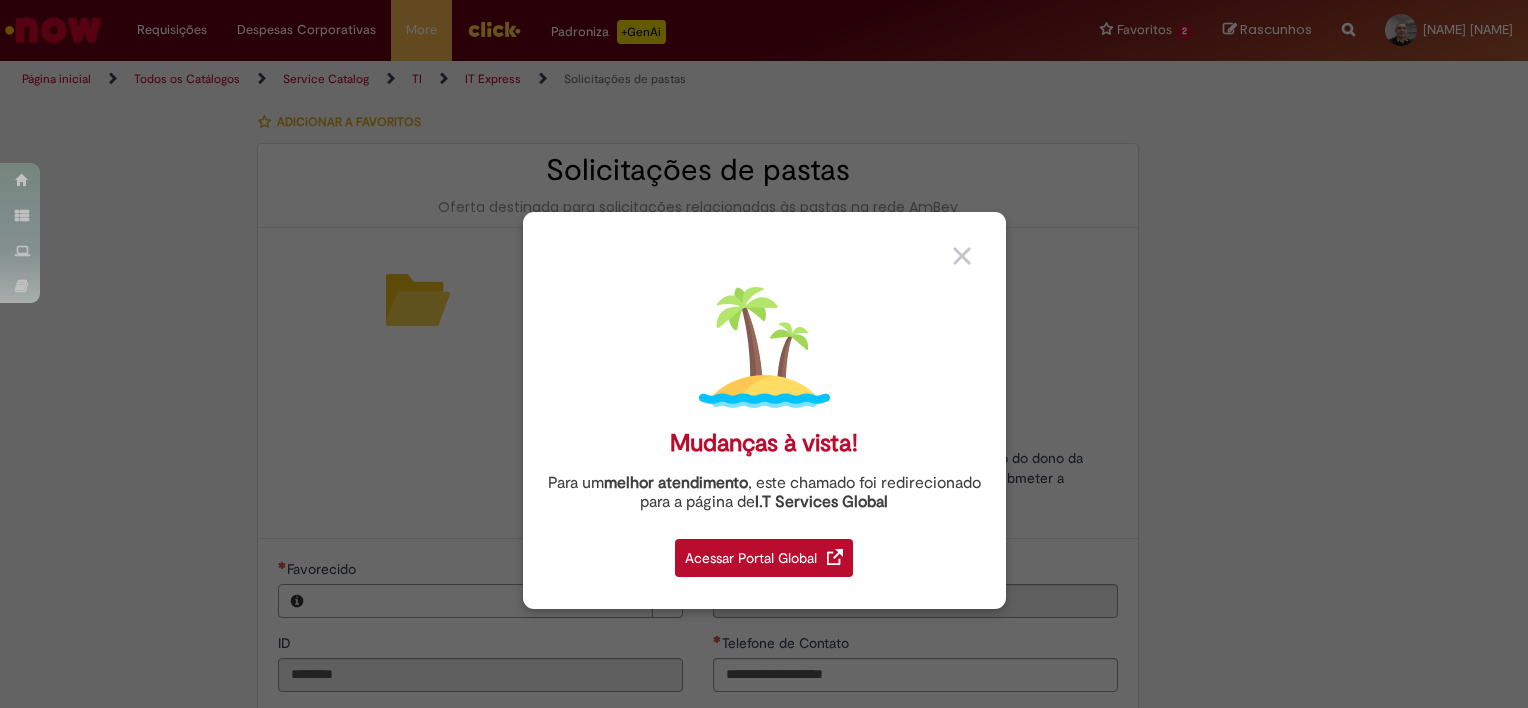 type on "**********" 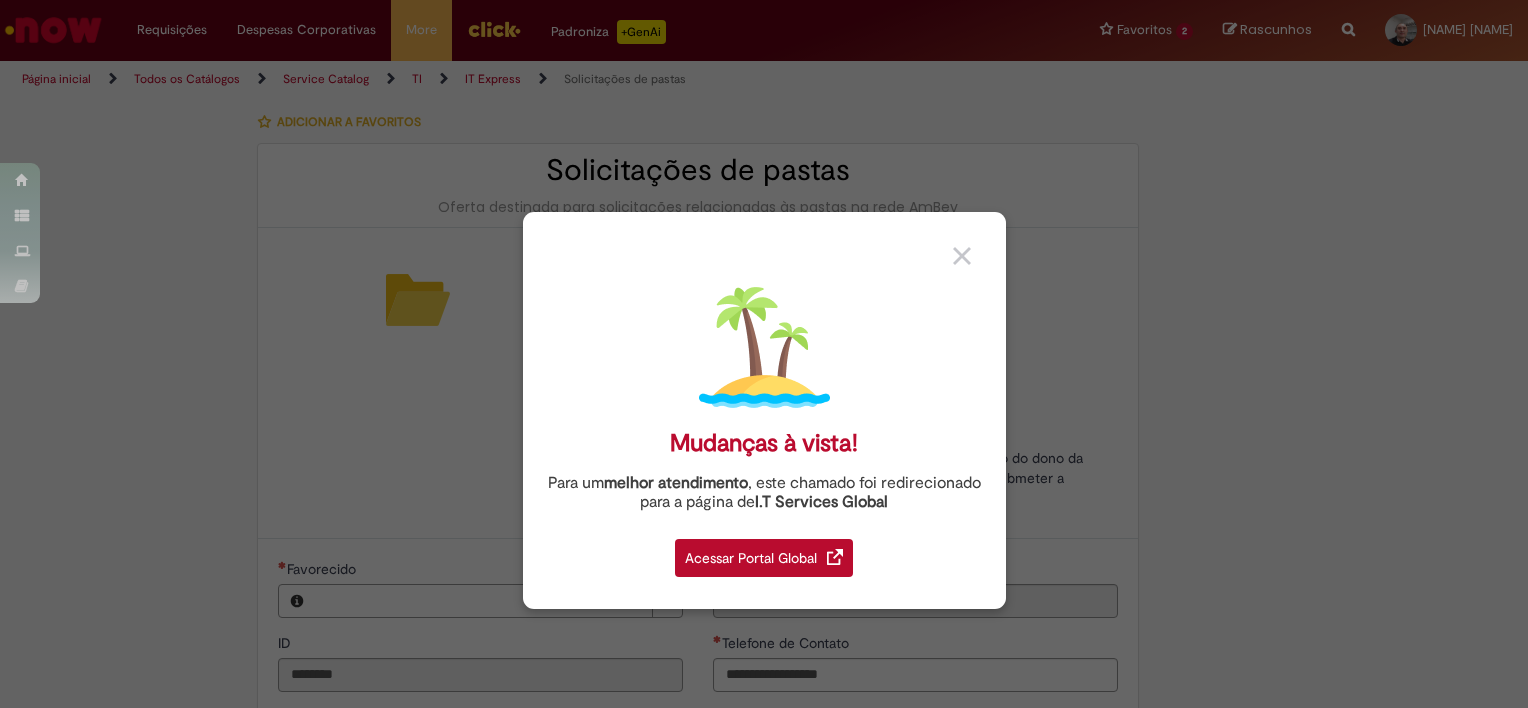 type on "**********" 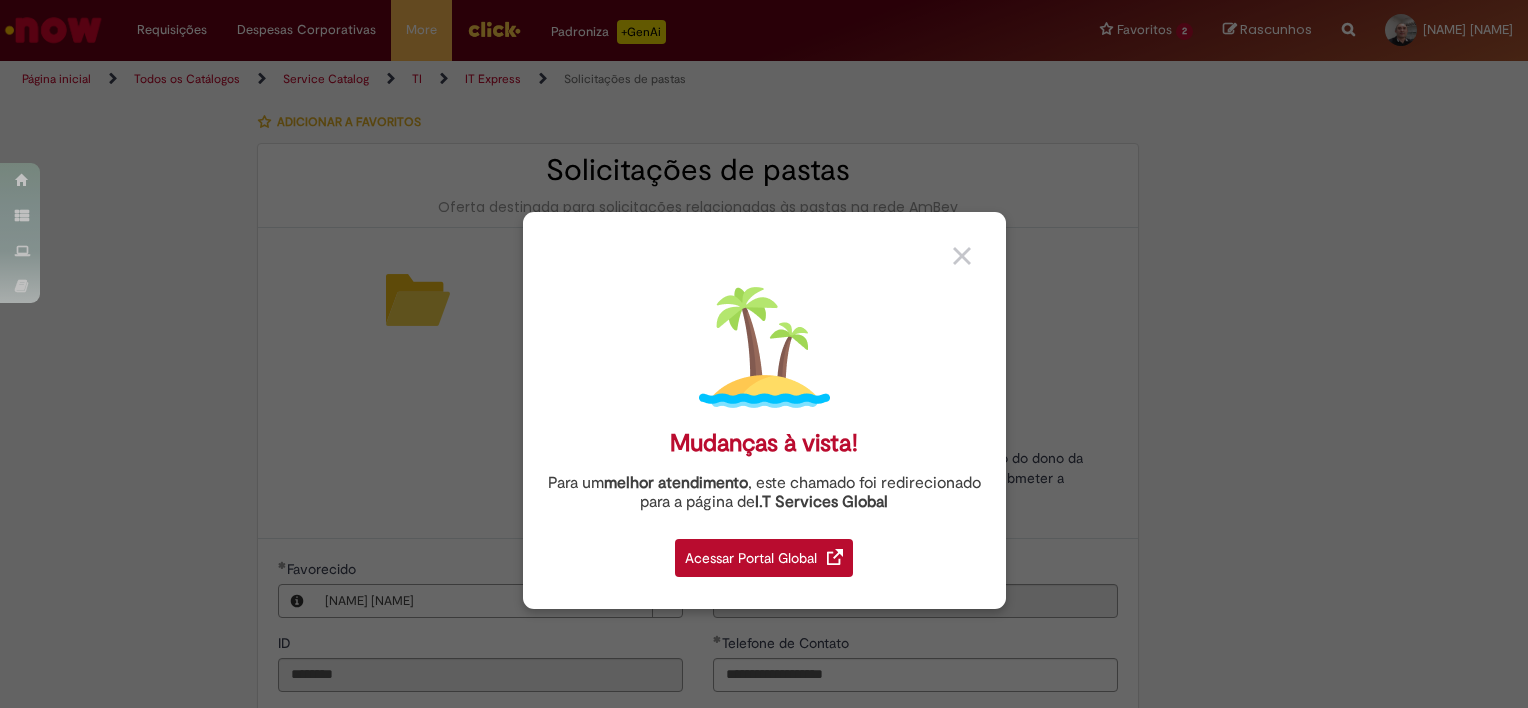 click on "Acessar Portal Global" at bounding box center (764, 558) 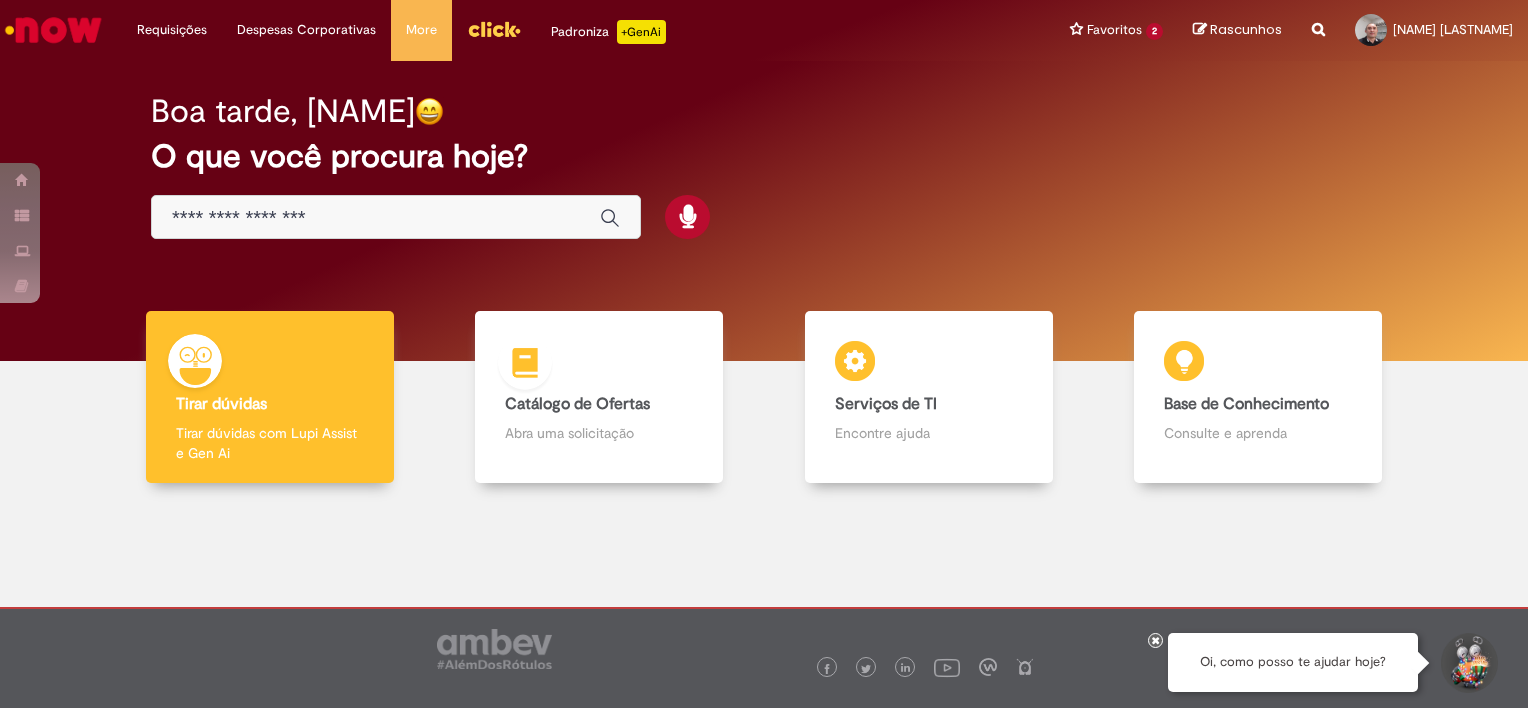 scroll, scrollTop: 0, scrollLeft: 0, axis: both 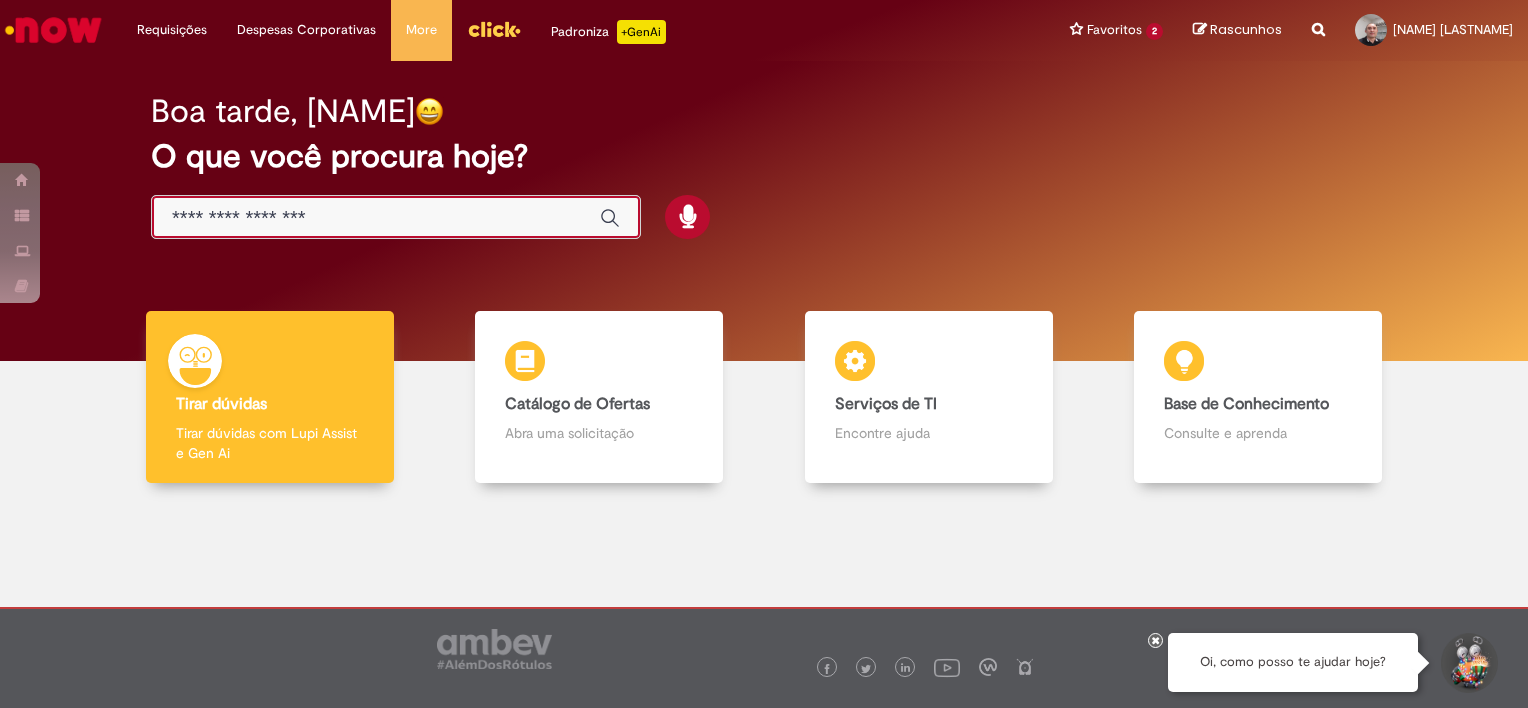 click at bounding box center [376, 218] 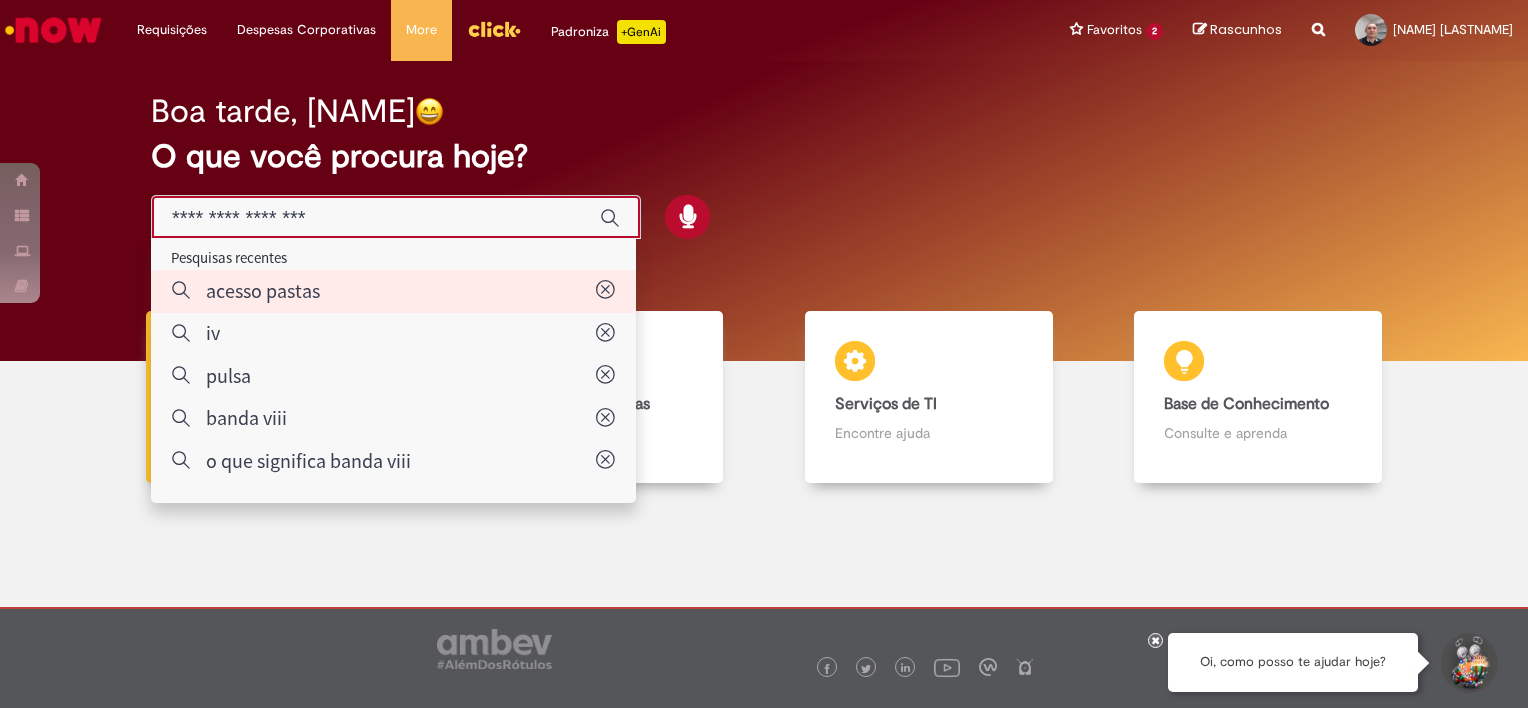 type on "**********" 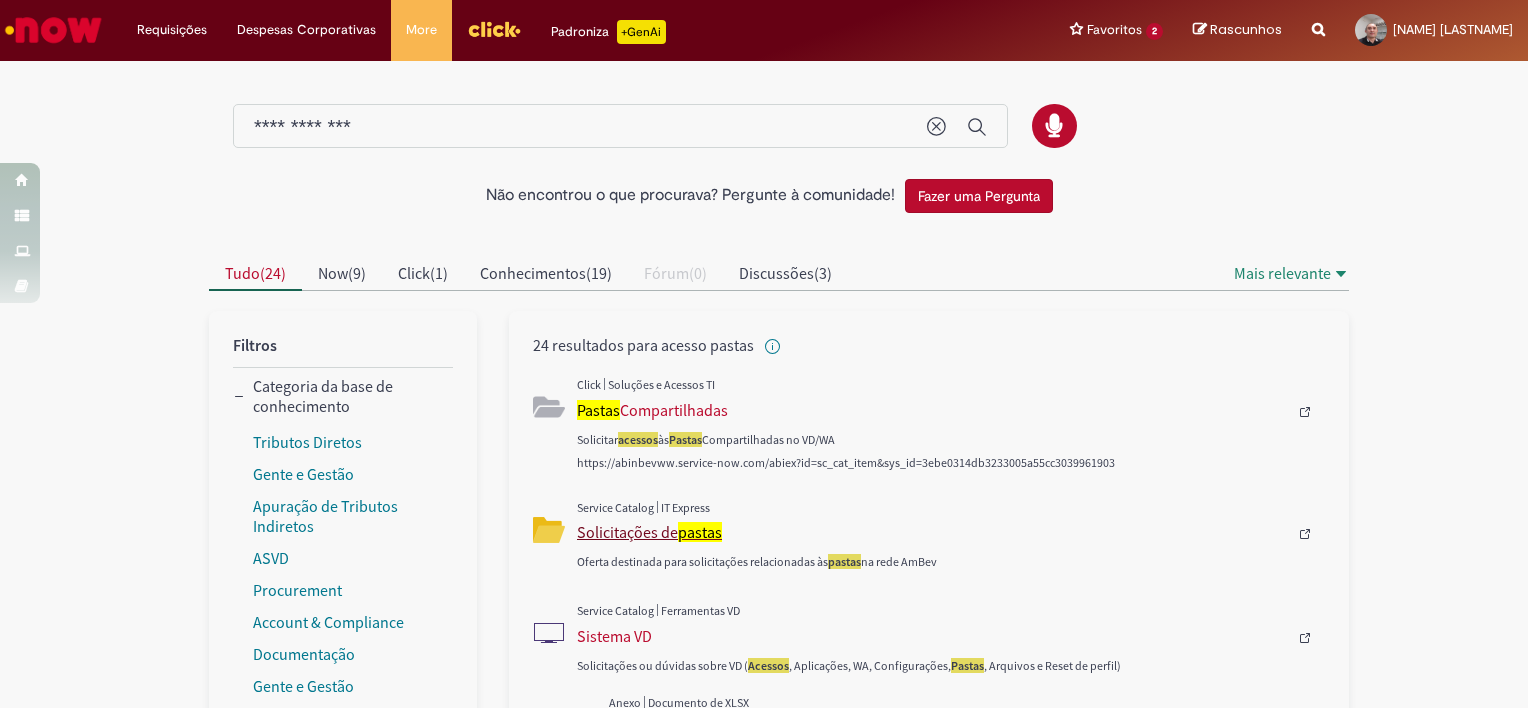 click on "Solicitações de  pastas" at bounding box center (932, 532) 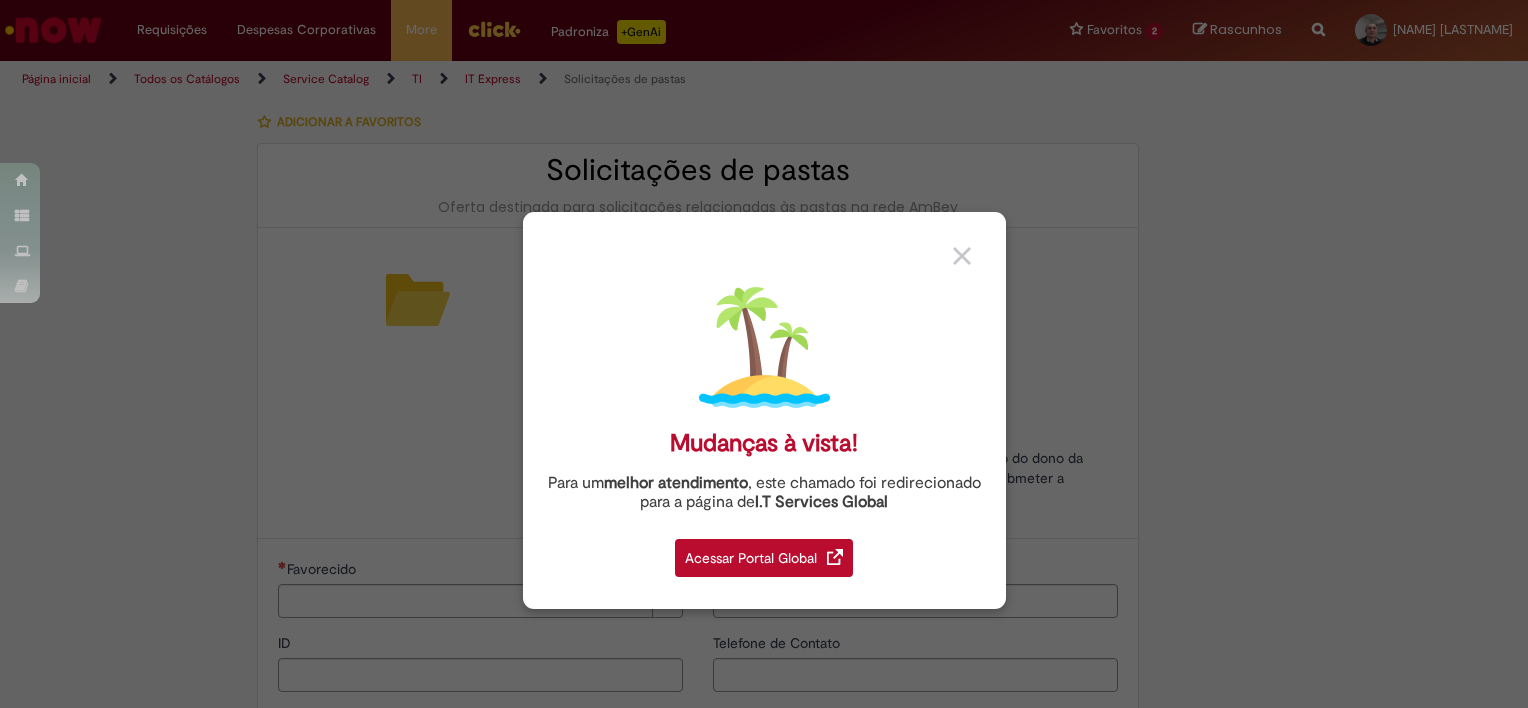 type on "********" 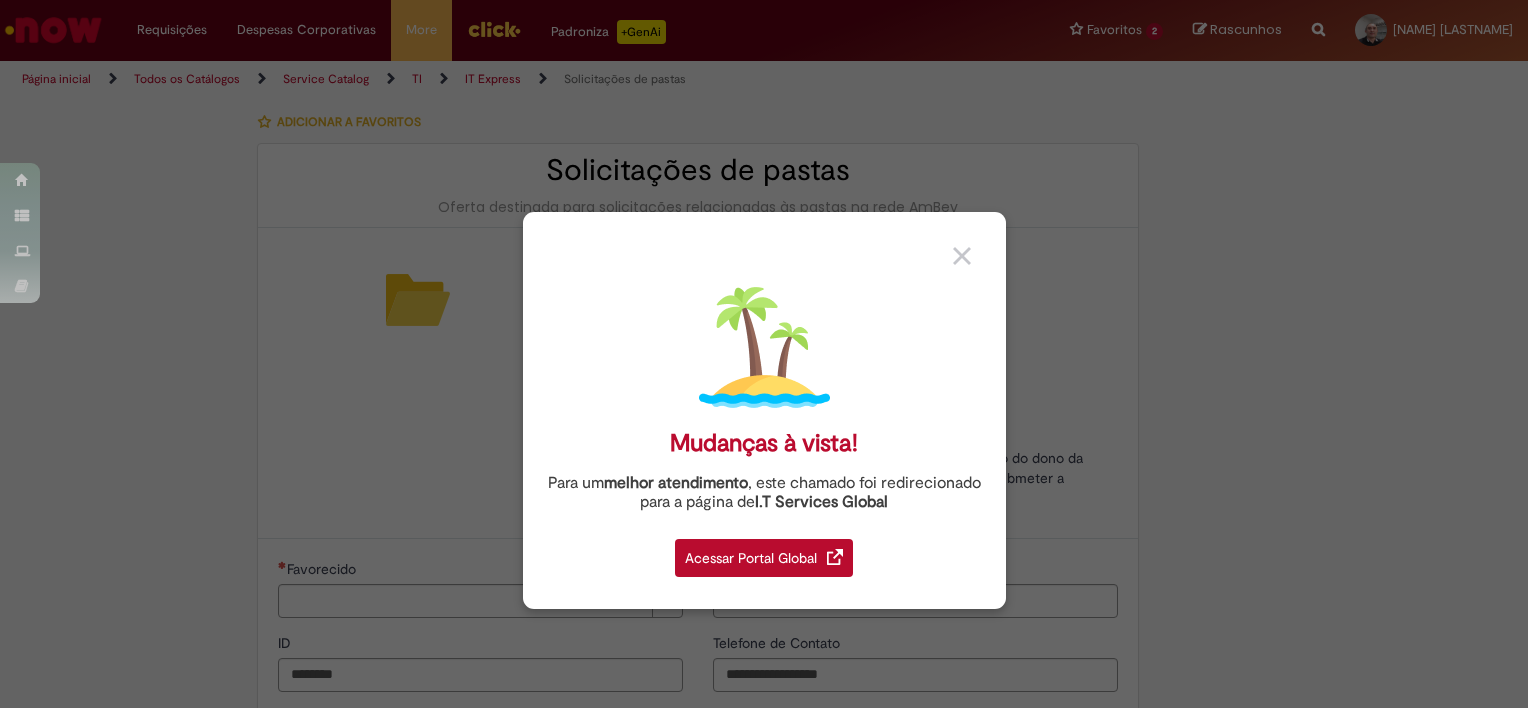 type on "**********" 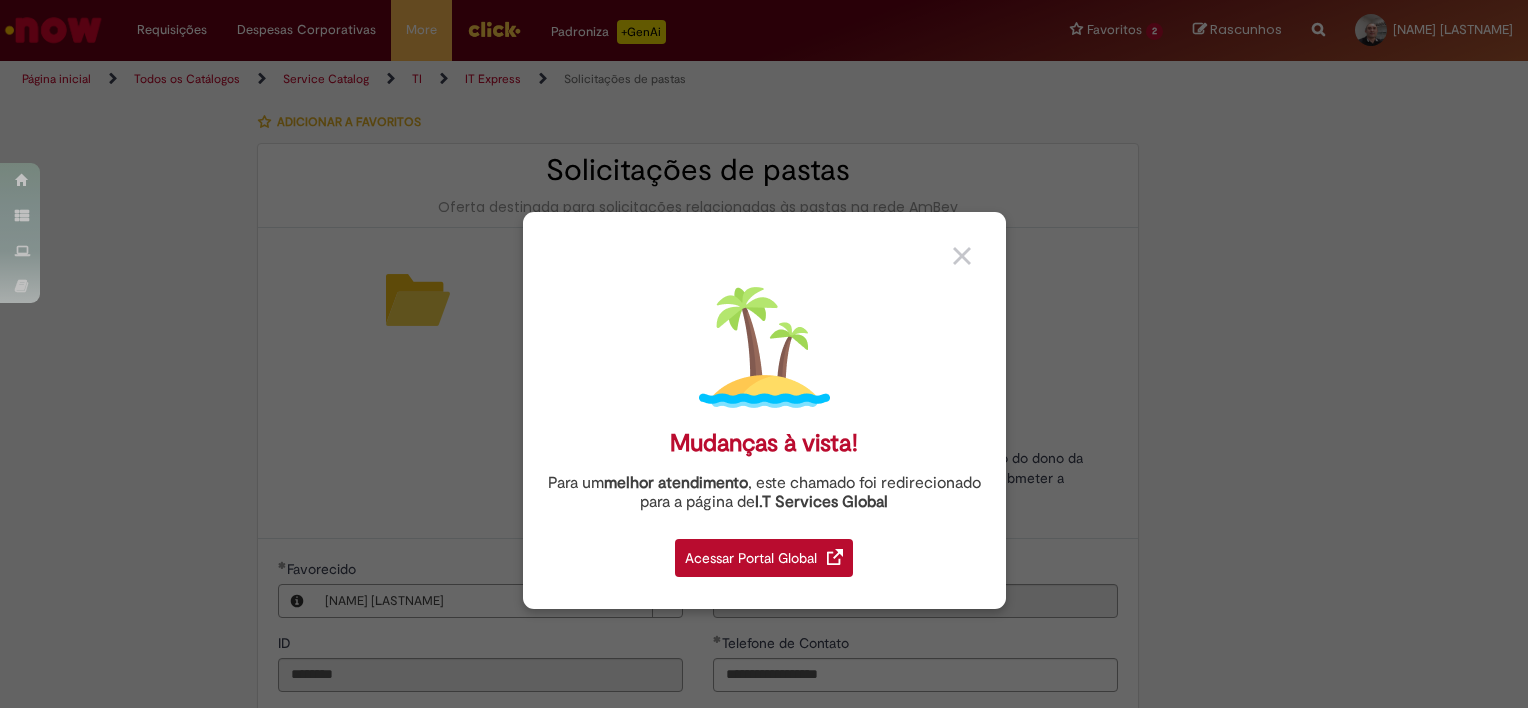 type on "**********" 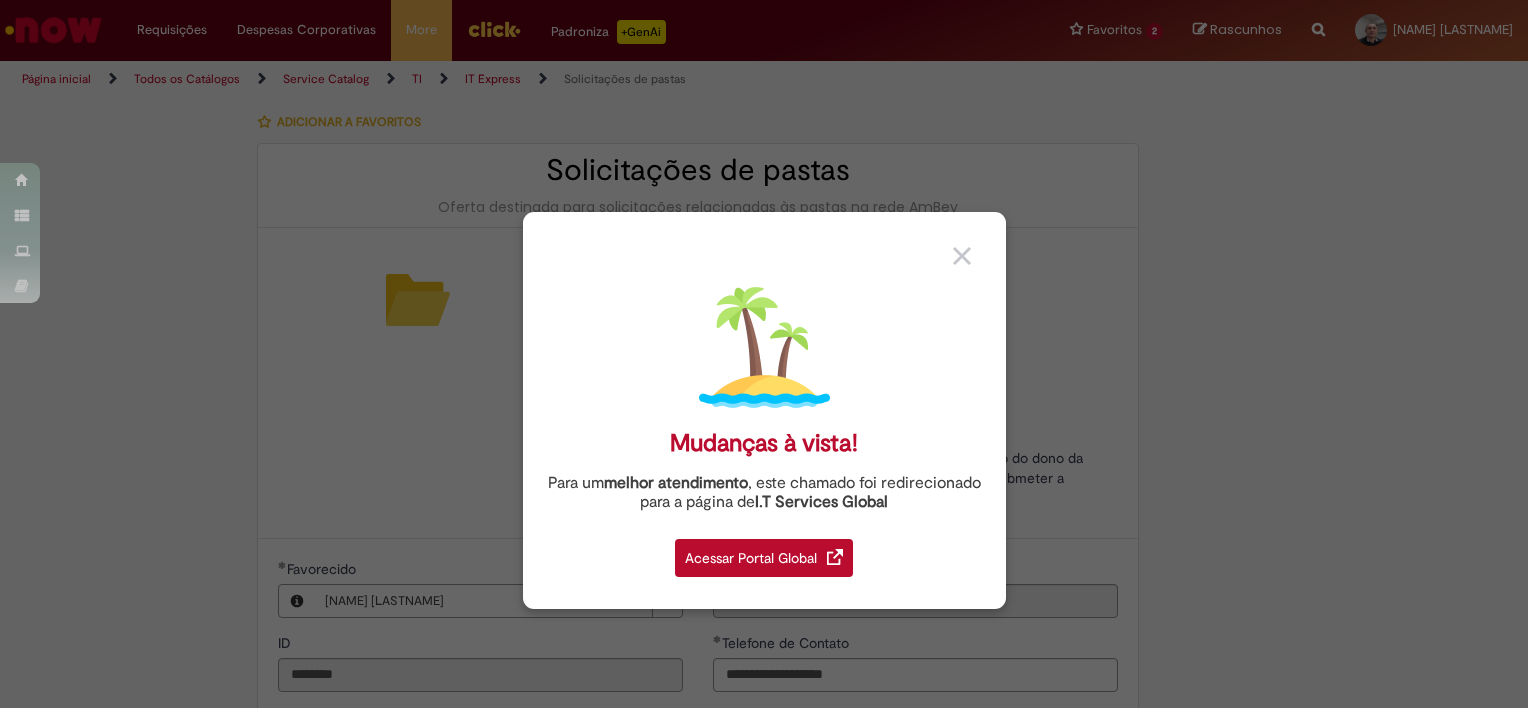 type on "**********" 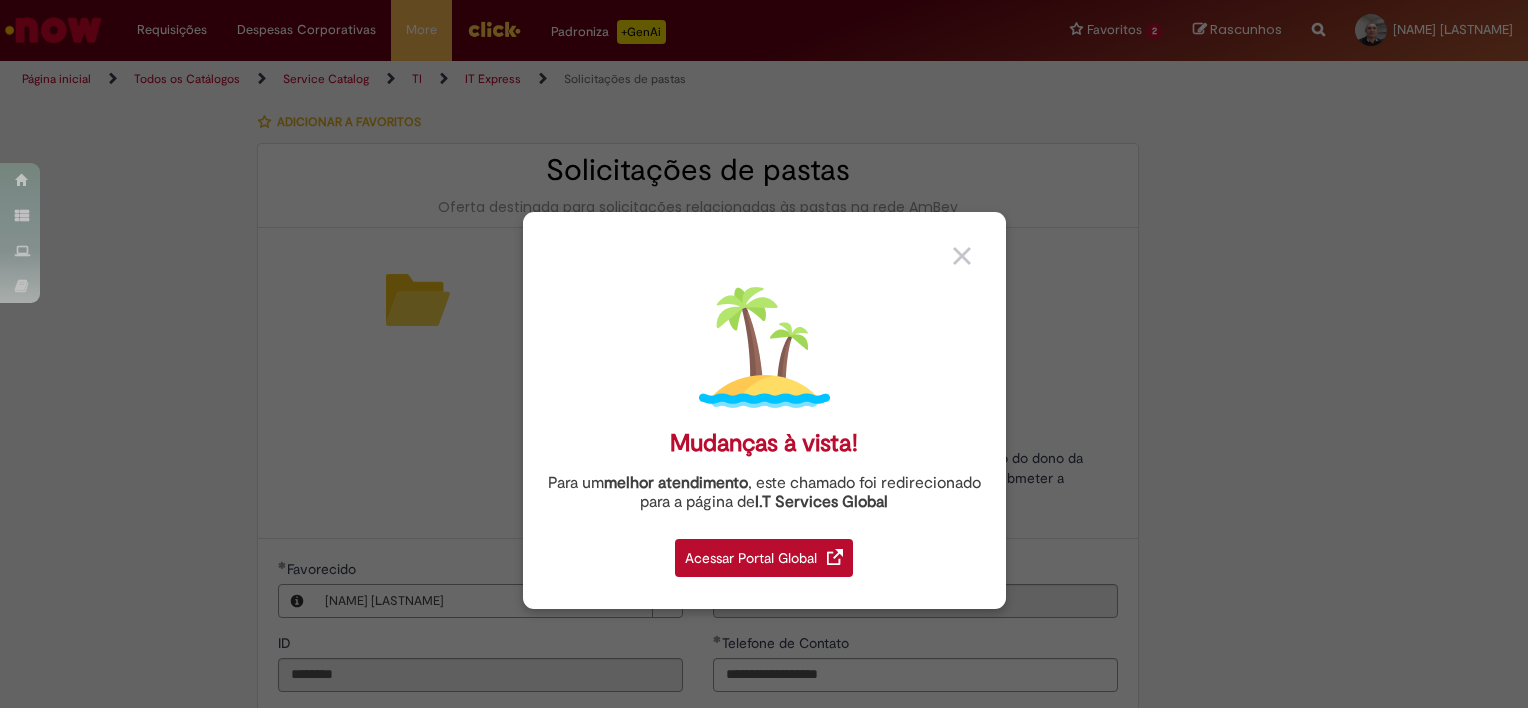 type on "**********" 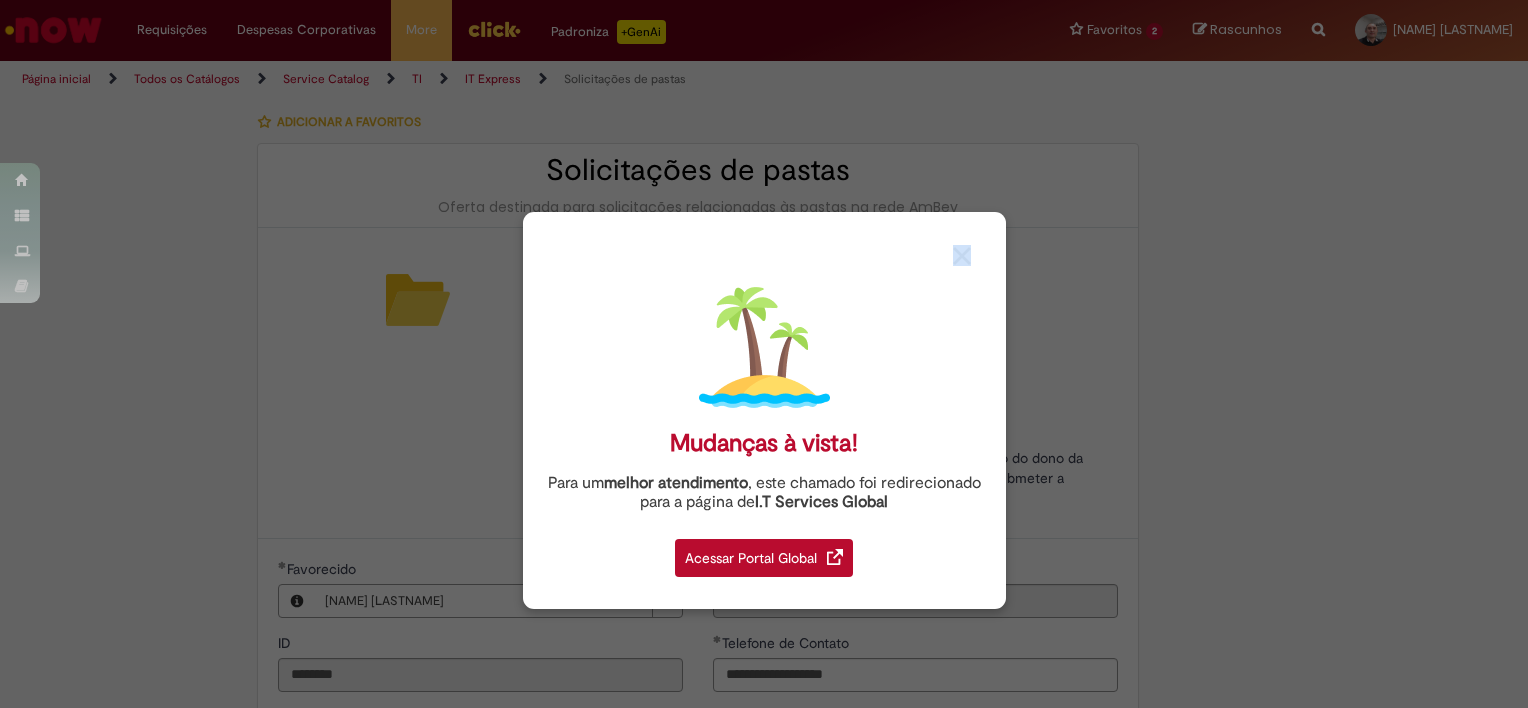 drag, startPoint x: 1520, startPoint y: 264, endPoint x: 1518, endPoint y: 324, distance: 60.033325 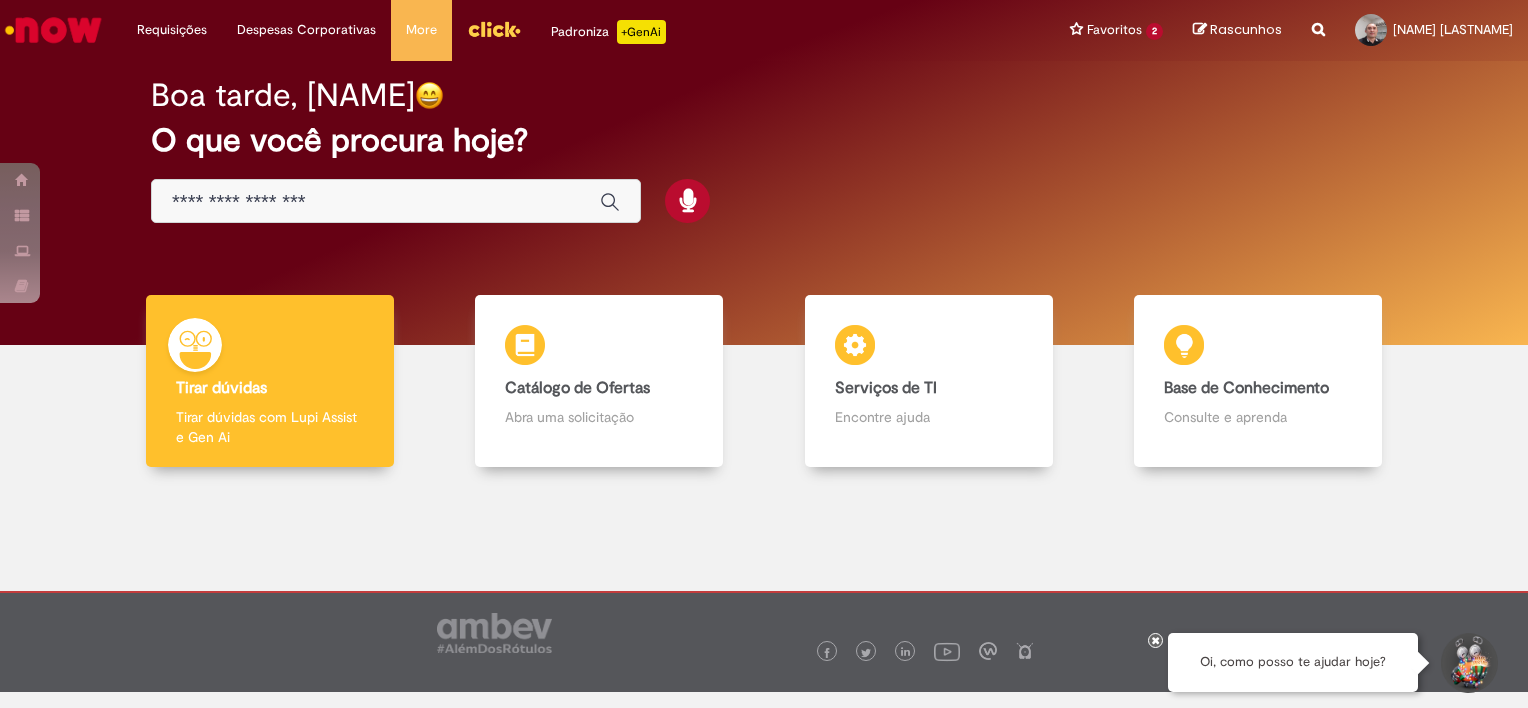 scroll, scrollTop: 31, scrollLeft: 0, axis: vertical 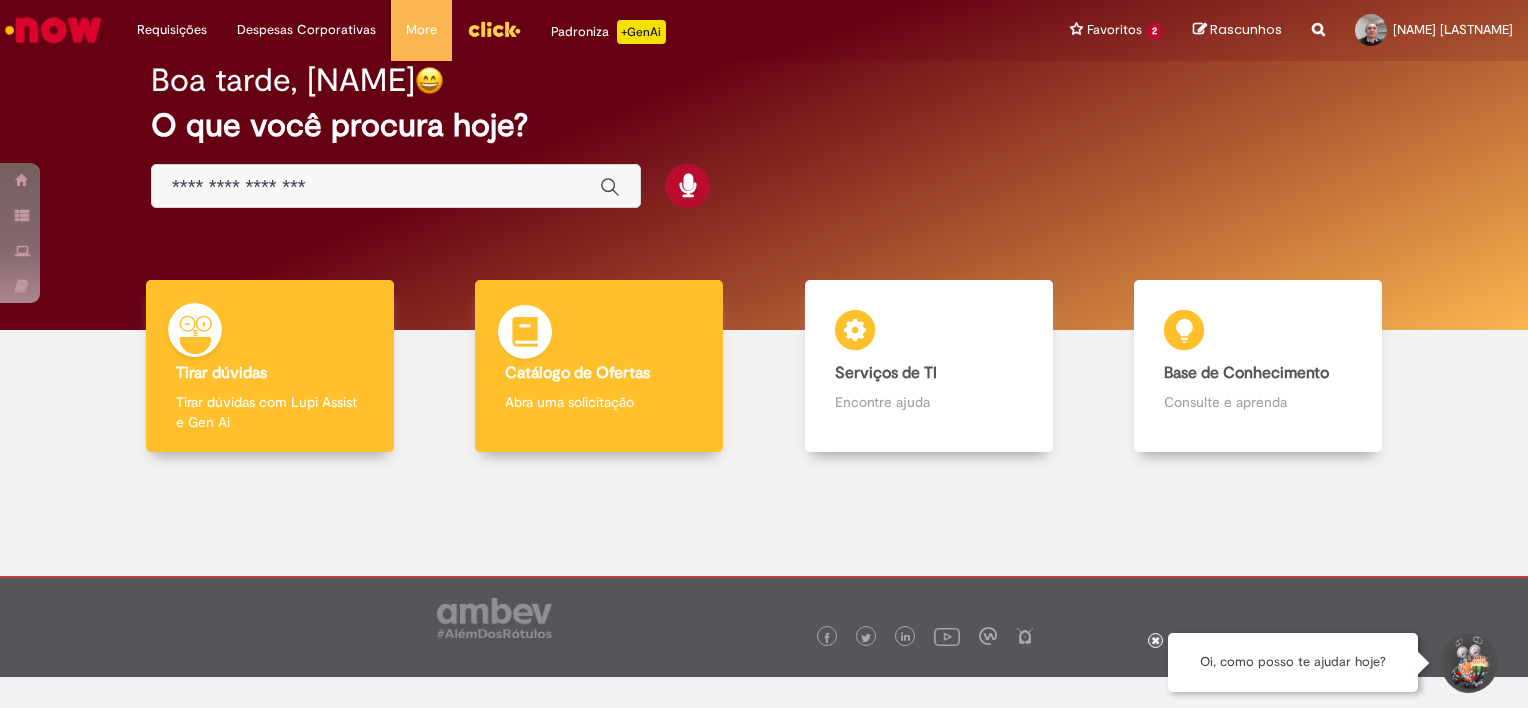 click on "Catálogo de Ofertas" at bounding box center [577, 373] 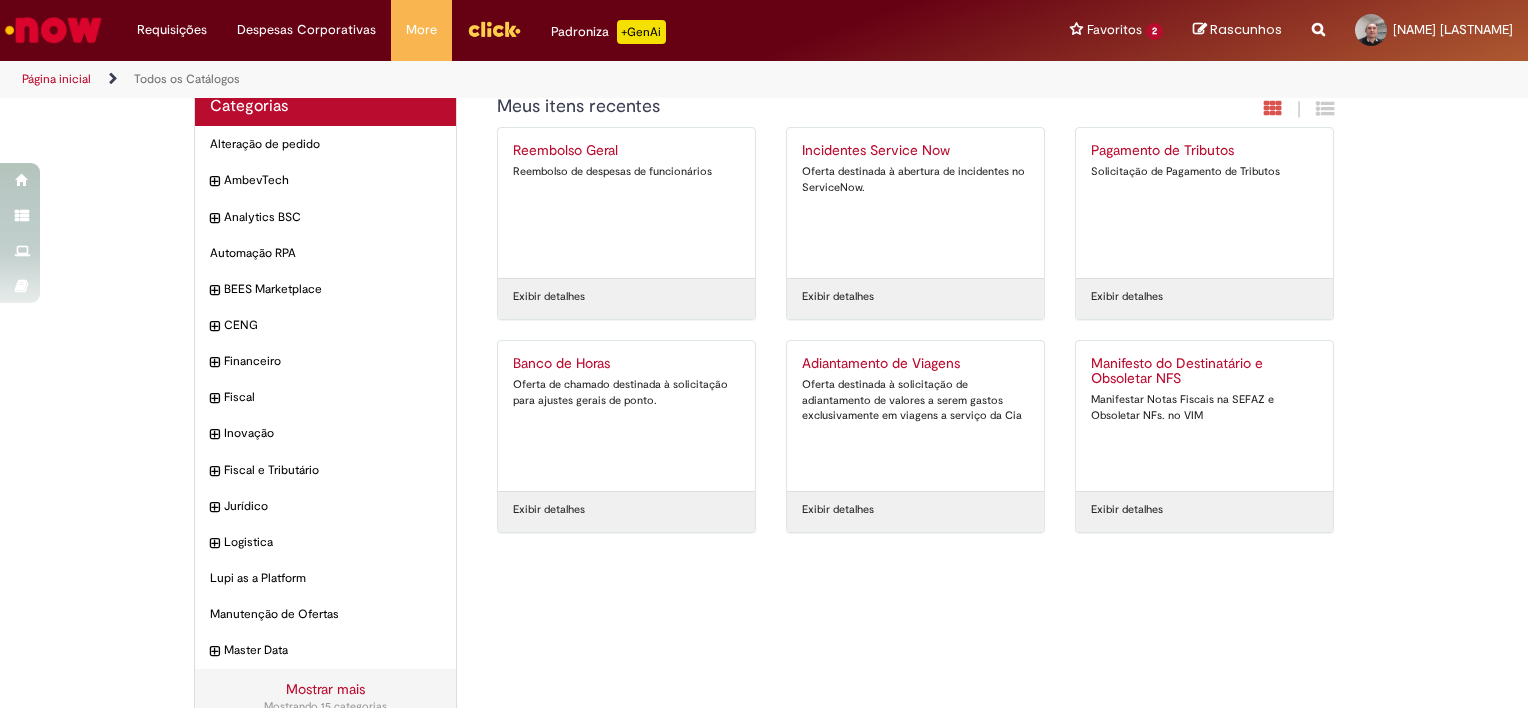 scroll, scrollTop: 0, scrollLeft: 0, axis: both 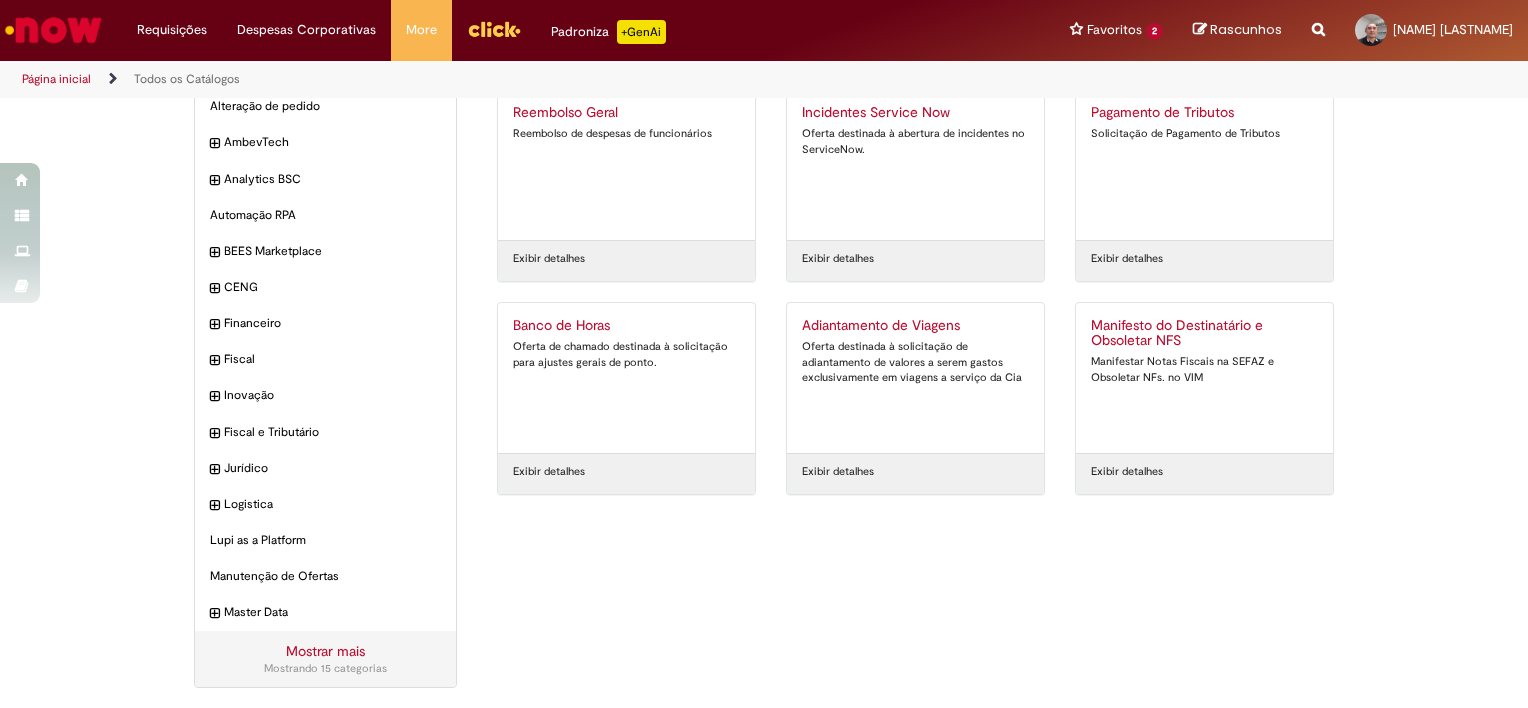 click on "Mostrar mais" at bounding box center [325, 651] 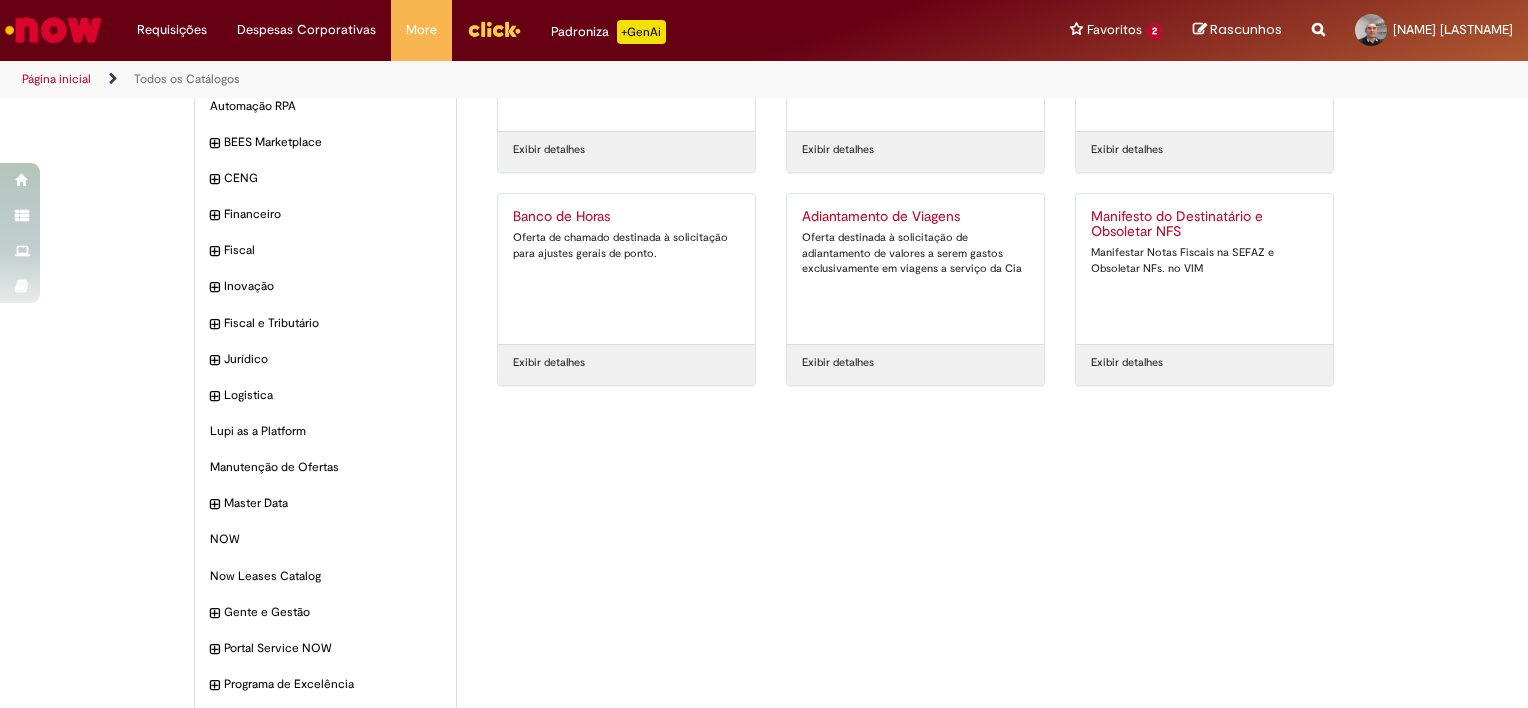 scroll, scrollTop: 0, scrollLeft: 0, axis: both 